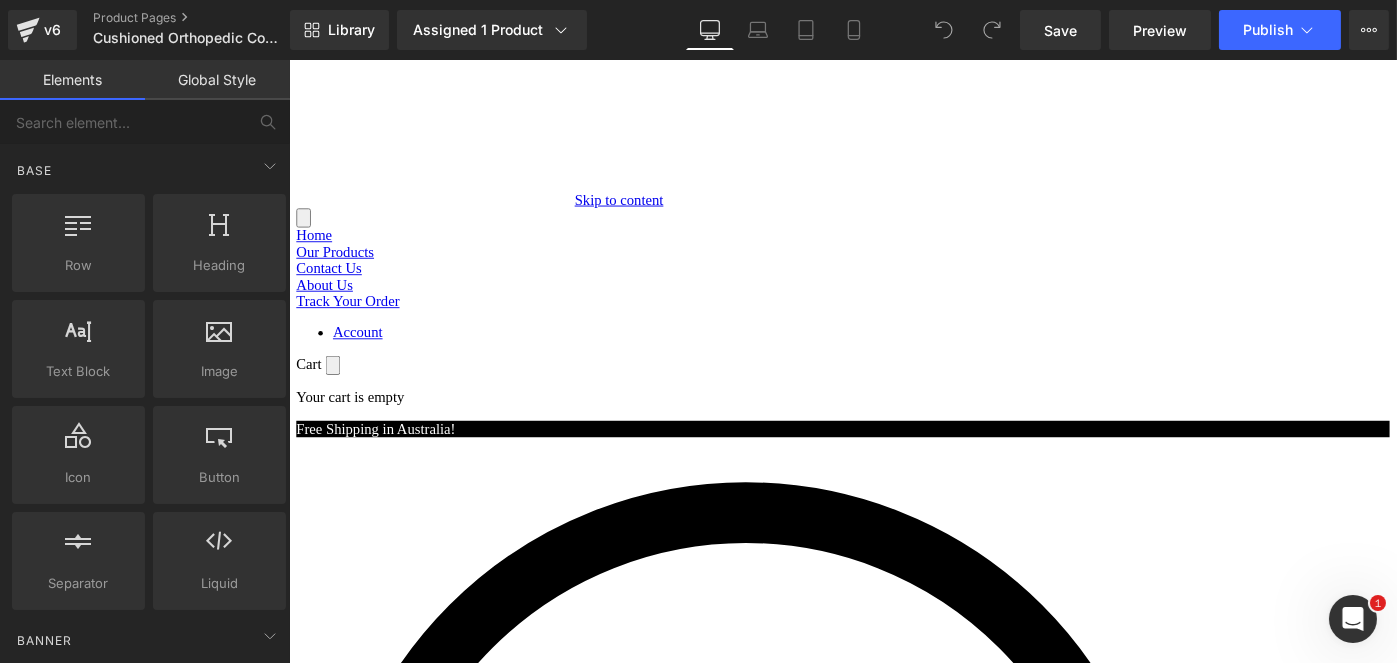 scroll, scrollTop: 0, scrollLeft: 0, axis: both 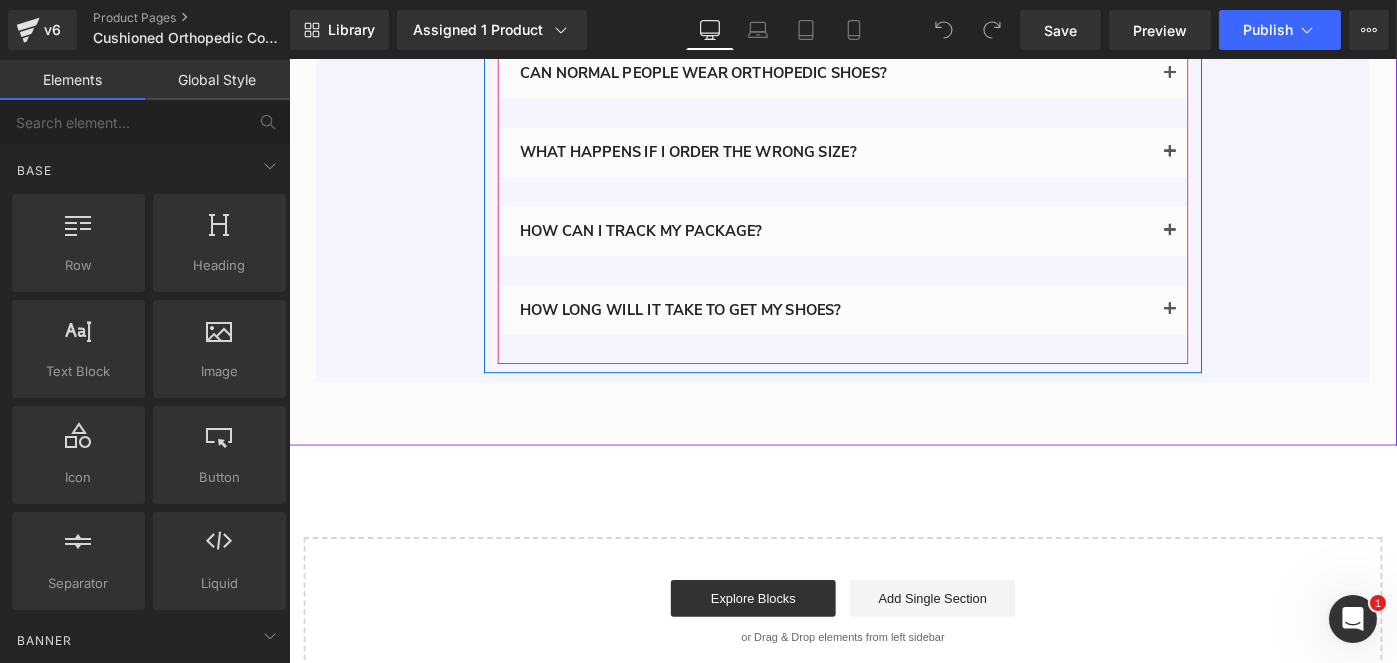 click at bounding box center [1250, 338] 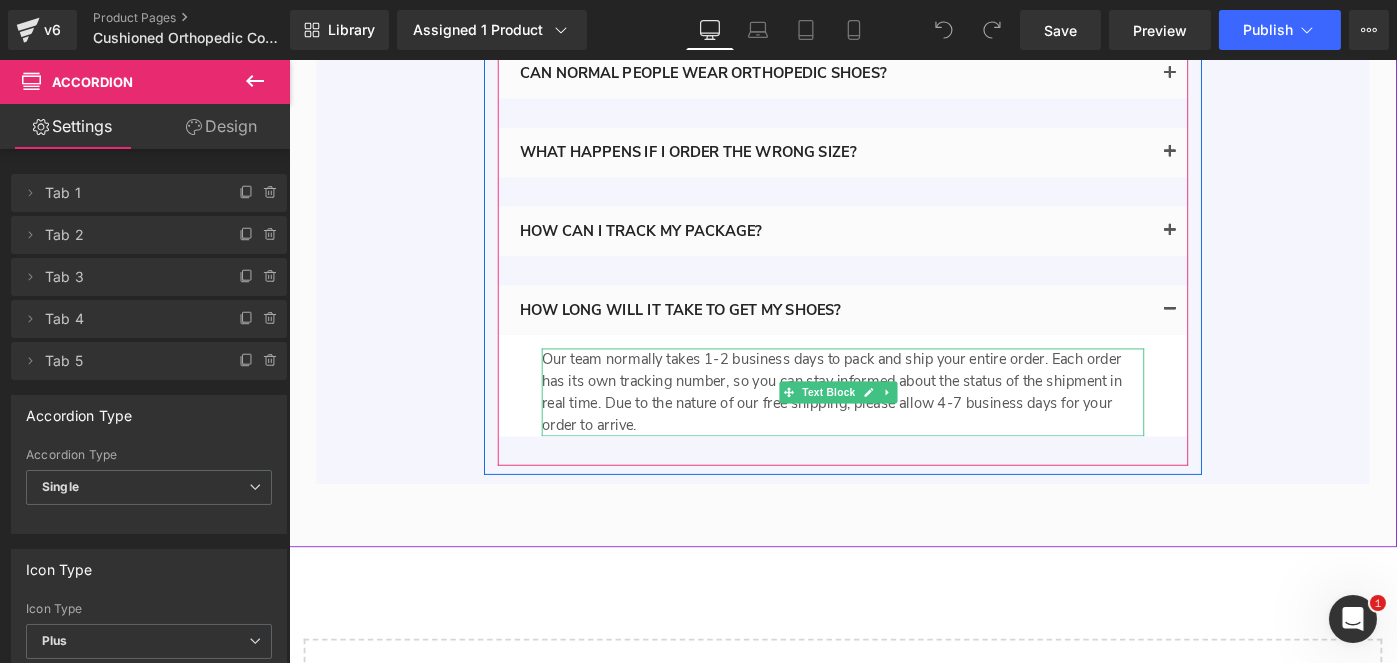 click on "Our team normally takes 1-2 business days to pack and ship your entire order. Each order has its own tracking number, so you can stay informed about the status of the shipment in real time. Due to the nature of our free shipping, please allow 4-7 business days for your order to arrive." at bounding box center (893, 423) 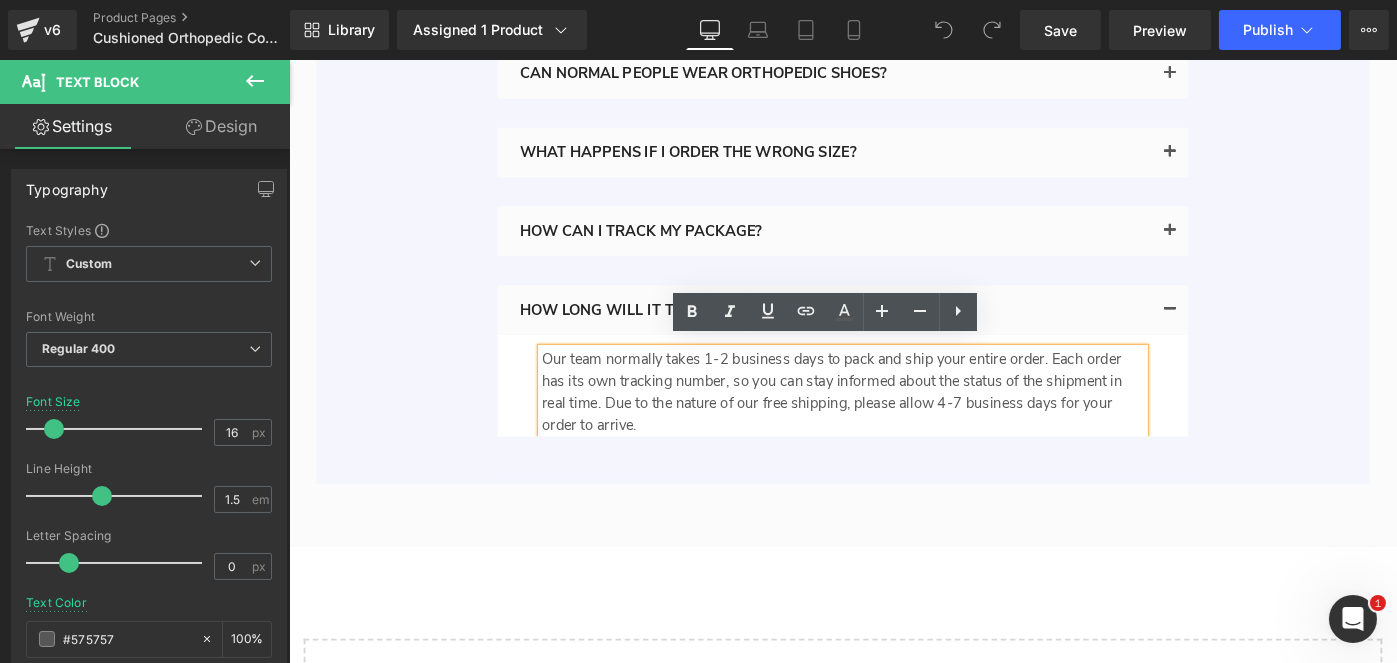 click on "Our team normally takes 1-2 business days to pack and ship your entire order. Each order has its own tracking number, so you can stay informed about the status of the shipment in real time. Due to the nature of our free shipping, please allow 4-7 business days for your order to arrive." at bounding box center (893, 423) 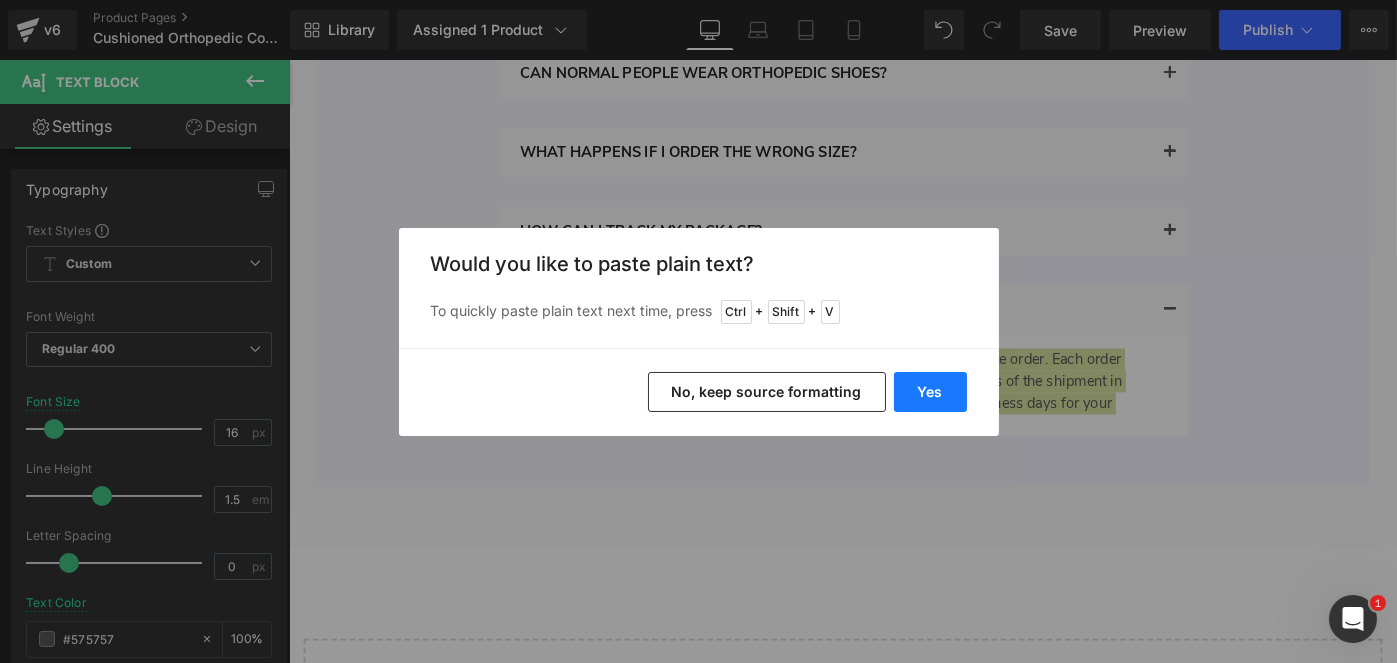 click on "Yes" at bounding box center [930, 392] 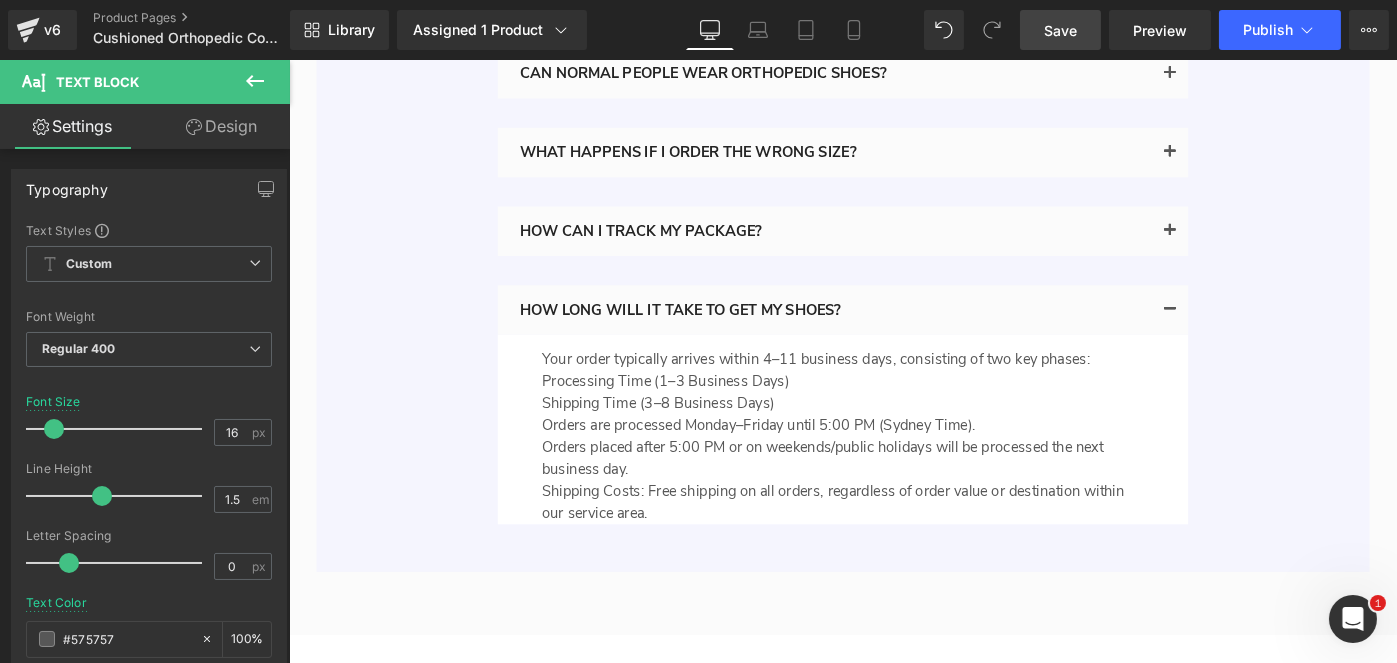 click on "Save" at bounding box center [1060, 30] 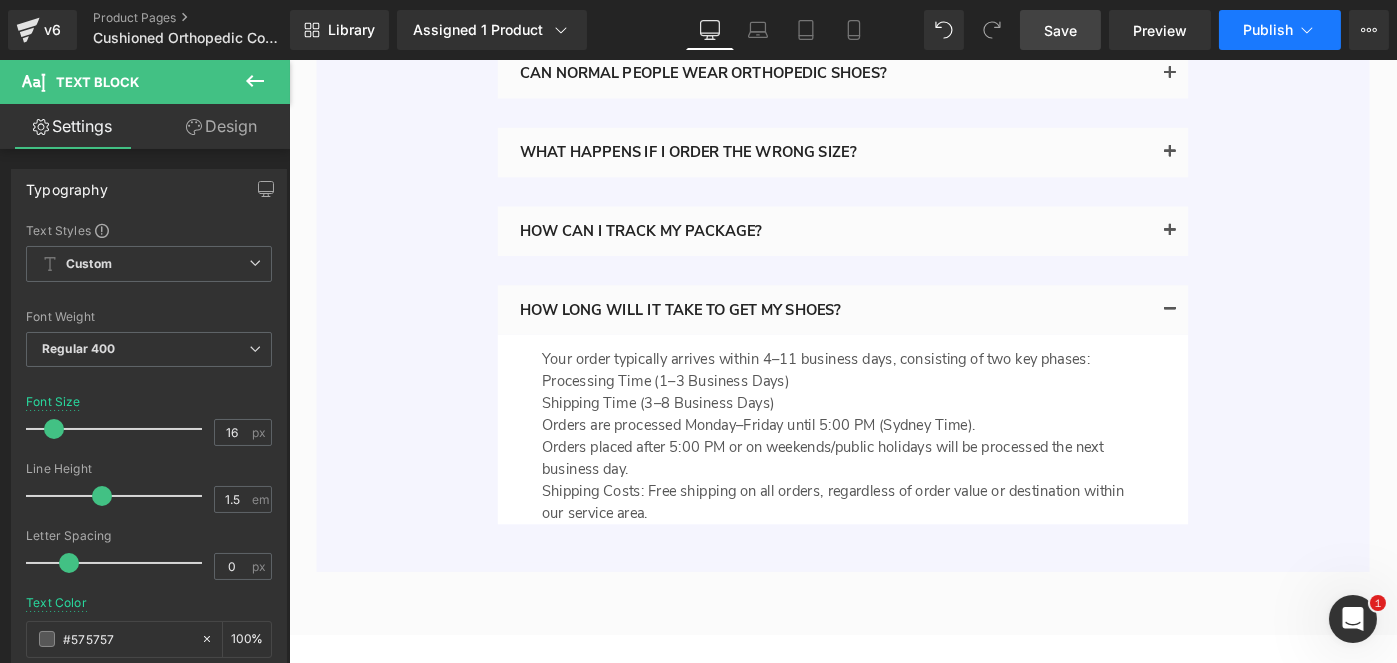 click on "Publish" at bounding box center [1268, 30] 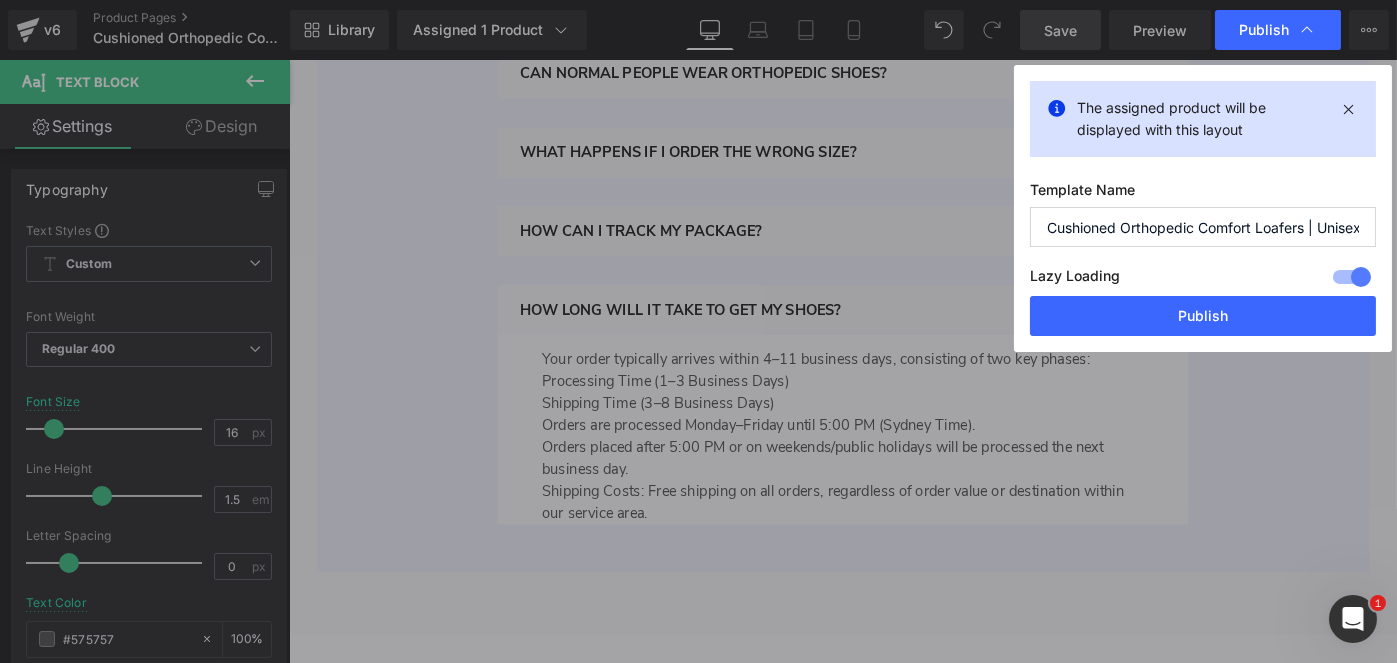 click at bounding box center (1352, 277) 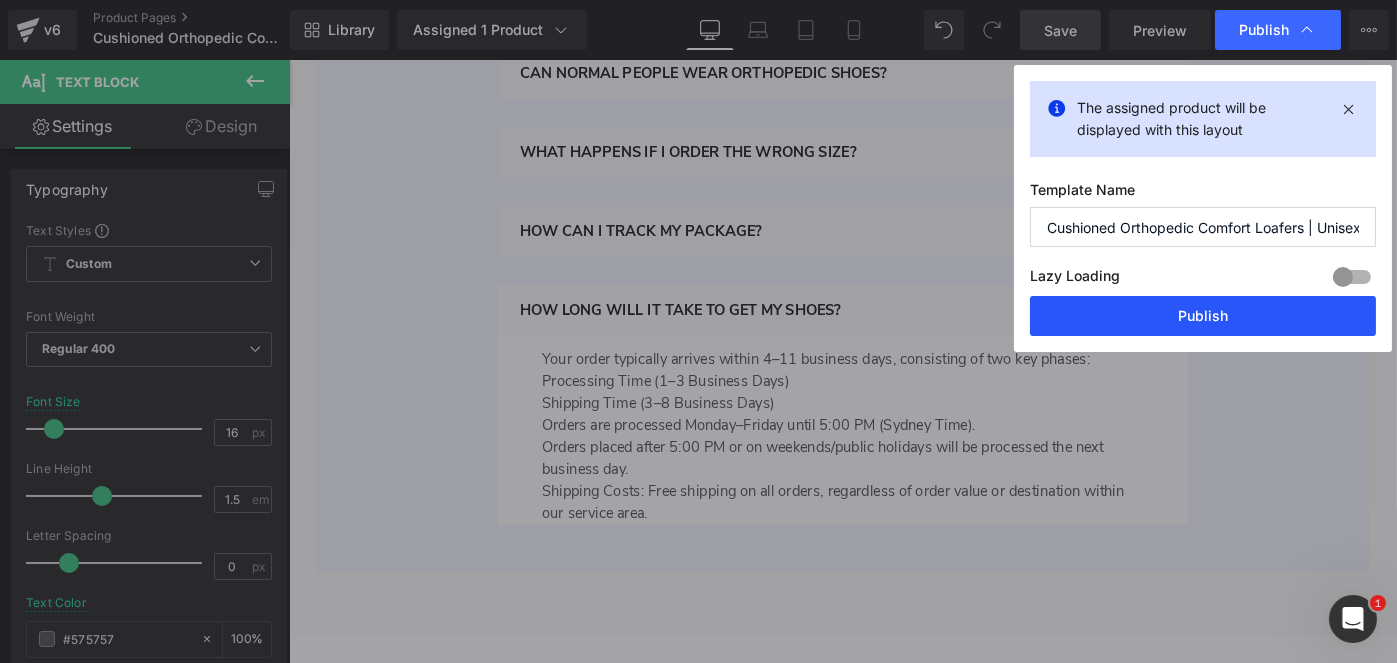 drag, startPoint x: 1118, startPoint y: 316, endPoint x: 590, endPoint y: 250, distance: 532.109 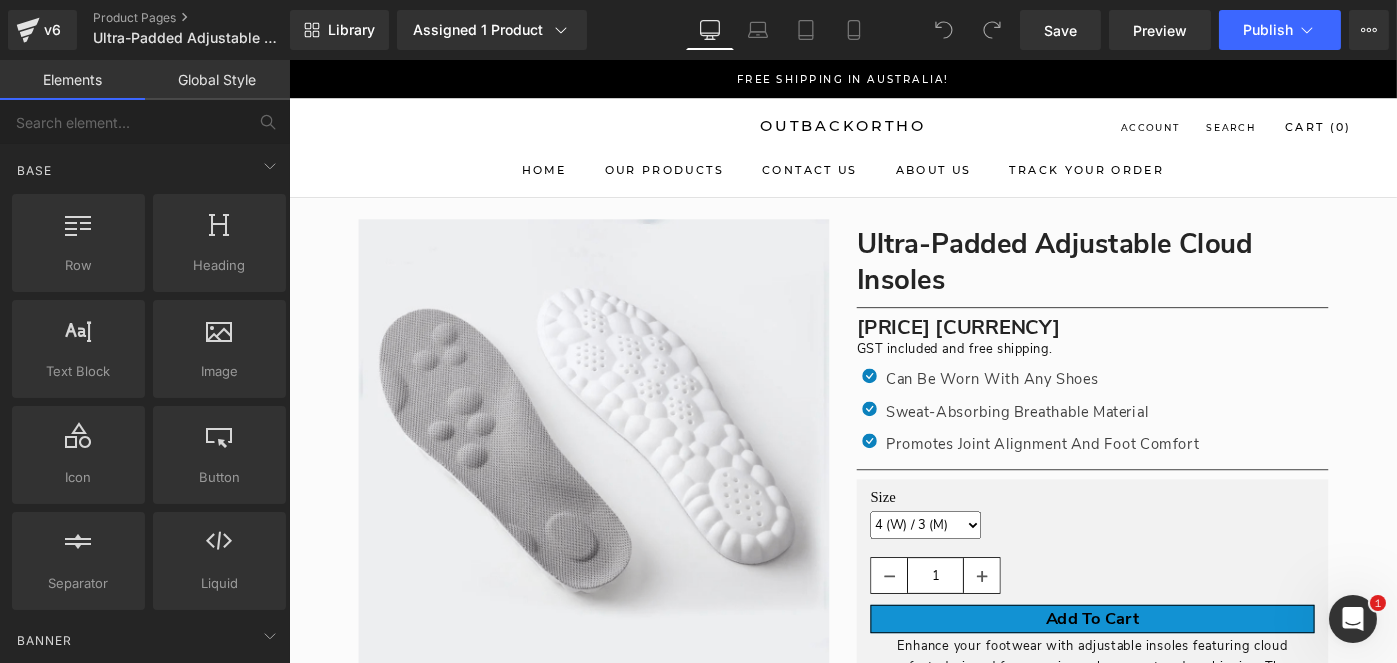 scroll, scrollTop: 0, scrollLeft: 0, axis: both 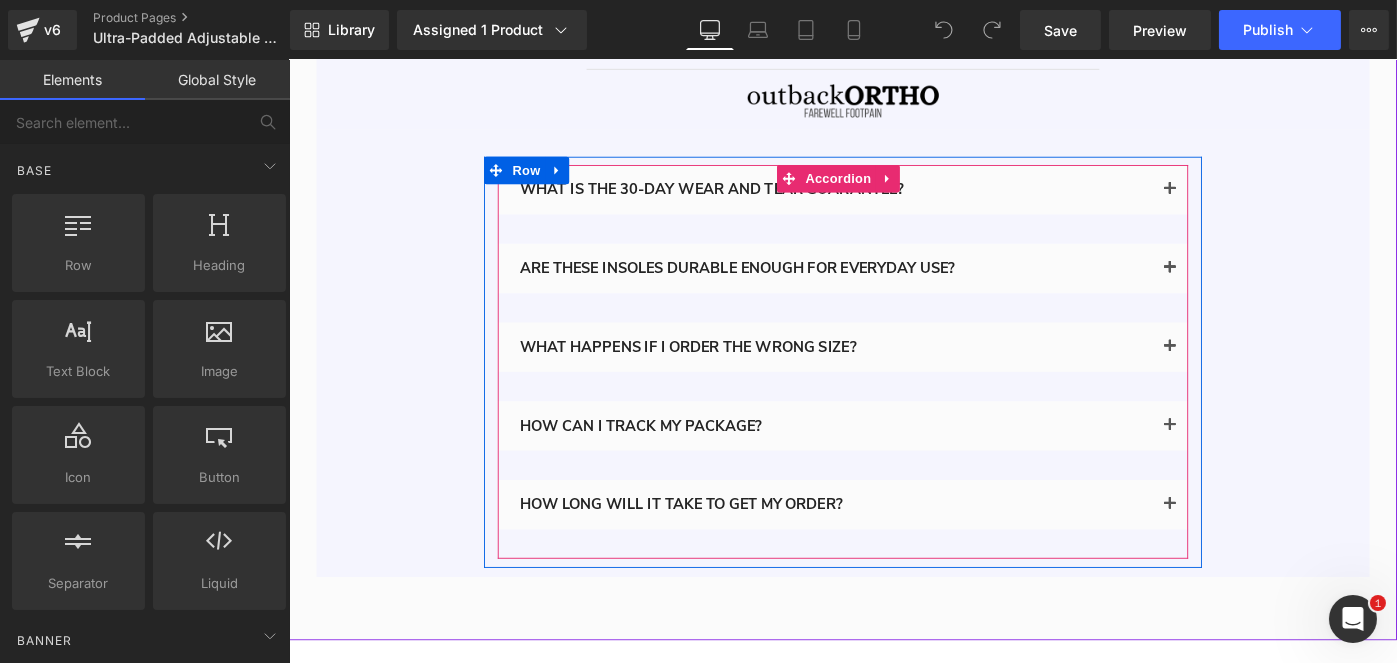 click at bounding box center (1250, 546) 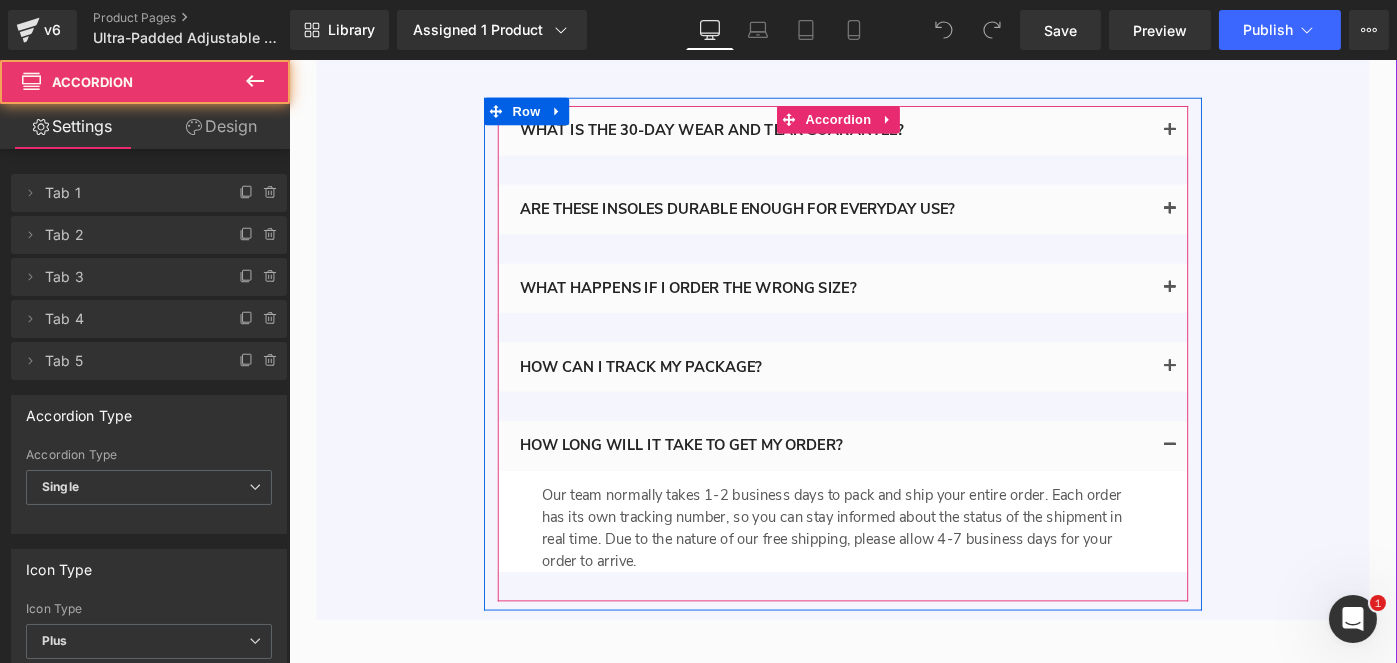 scroll, scrollTop: 3610, scrollLeft: 0, axis: vertical 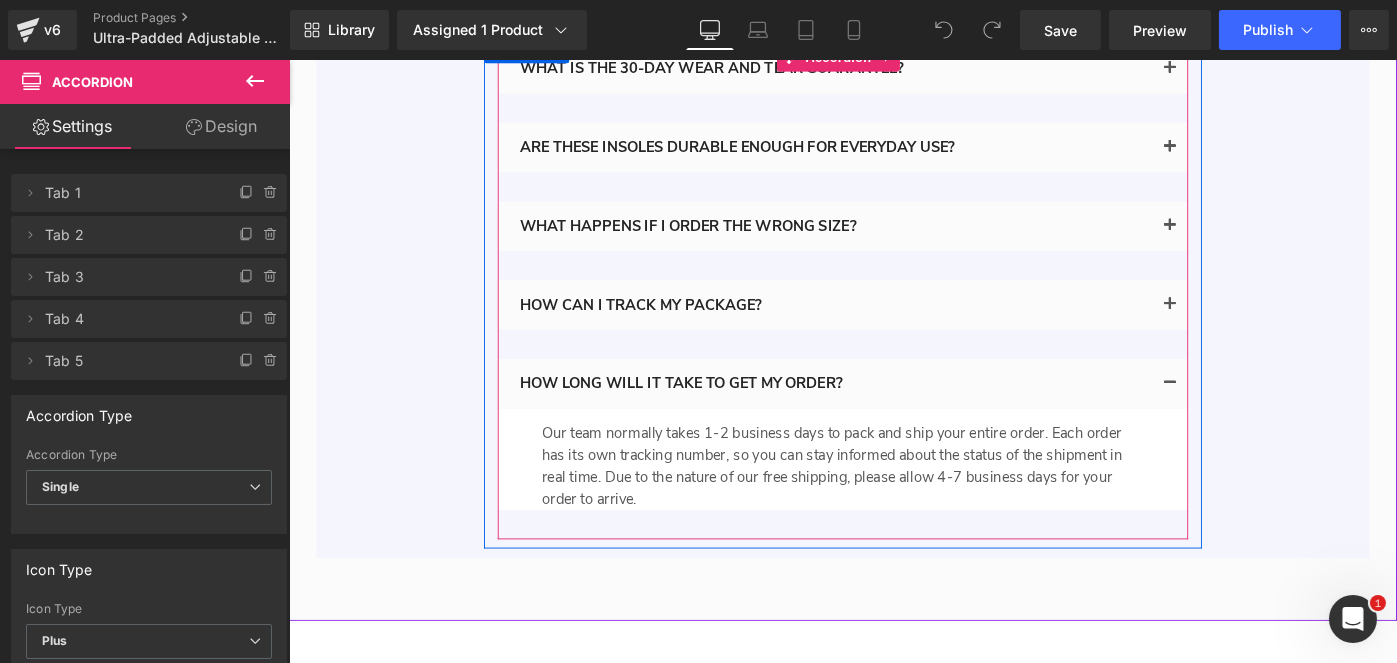 click on "Our team normally takes 1-2 business days to pack and ship your entire order. Each order has its own tracking number, so you can stay informed about the status of the shipment in real time. Due to the nature of our free shipping, please allow 4-7 business days for your order to arrive." at bounding box center (893, 503) 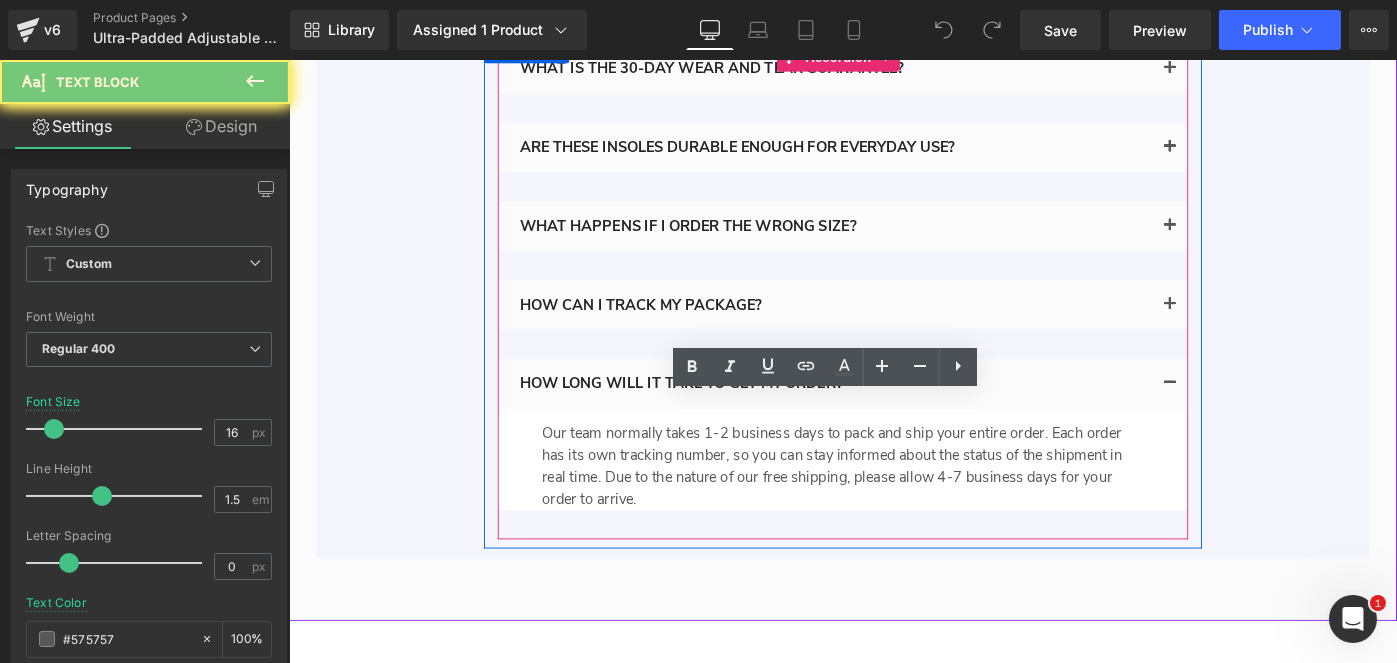 click on "Our team normally takes 1-2 business days to pack and ship your entire order. Each order has its own tracking number, so you can stay informed about the status of the shipment in real time. Due to the nature of our free shipping, please allow 4-7 business days for your order to arrive." at bounding box center (893, 503) 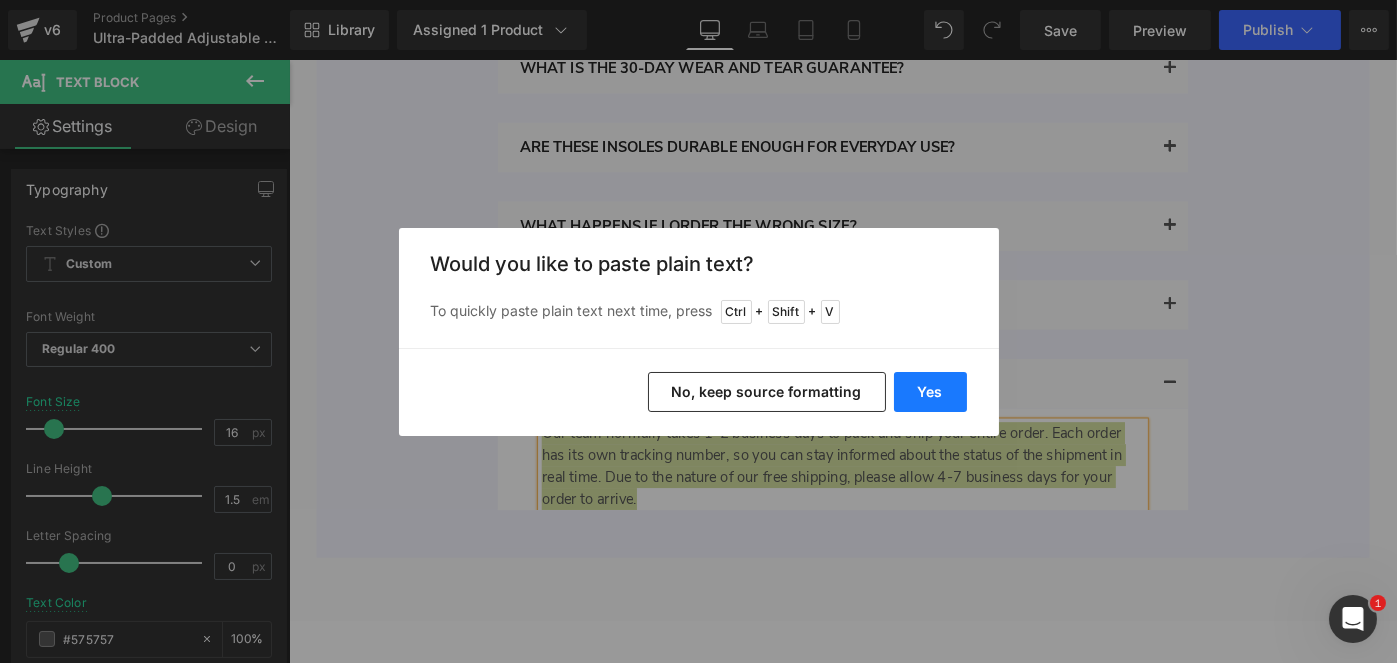 click on "Yes" at bounding box center (930, 392) 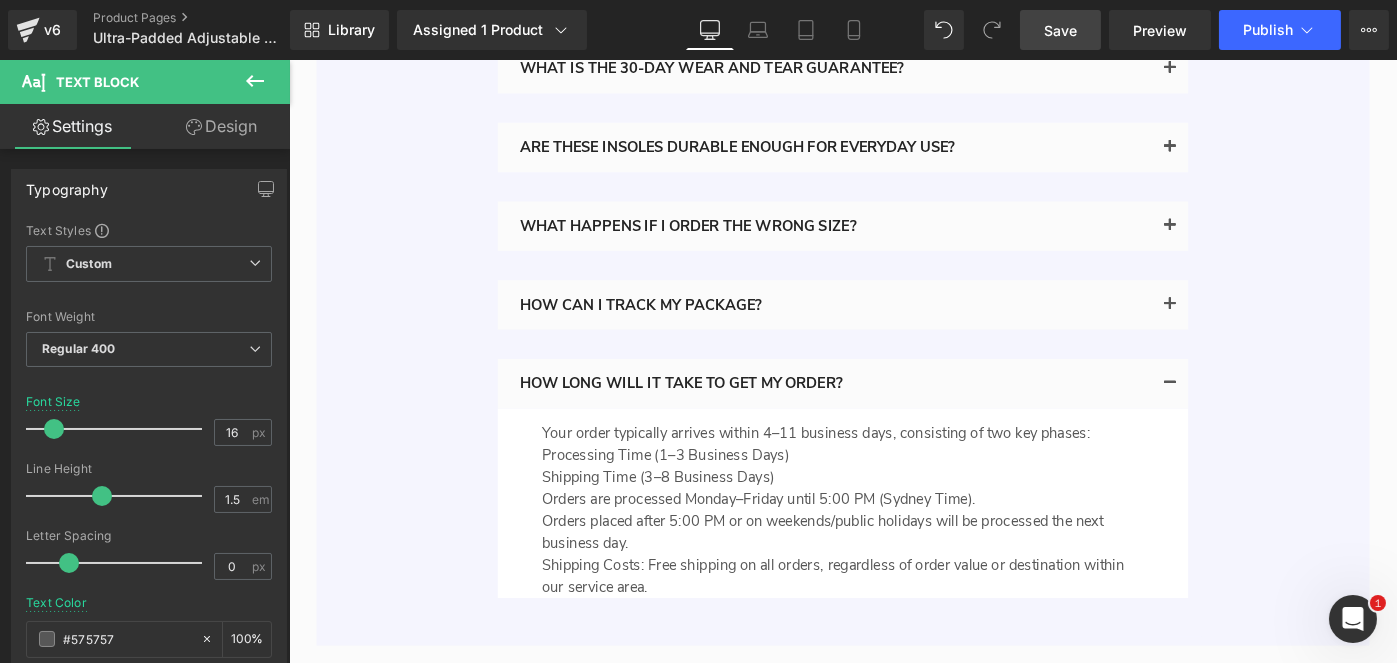 drag, startPoint x: 1056, startPoint y: 41, endPoint x: 1067, endPoint y: 88, distance: 48.270073 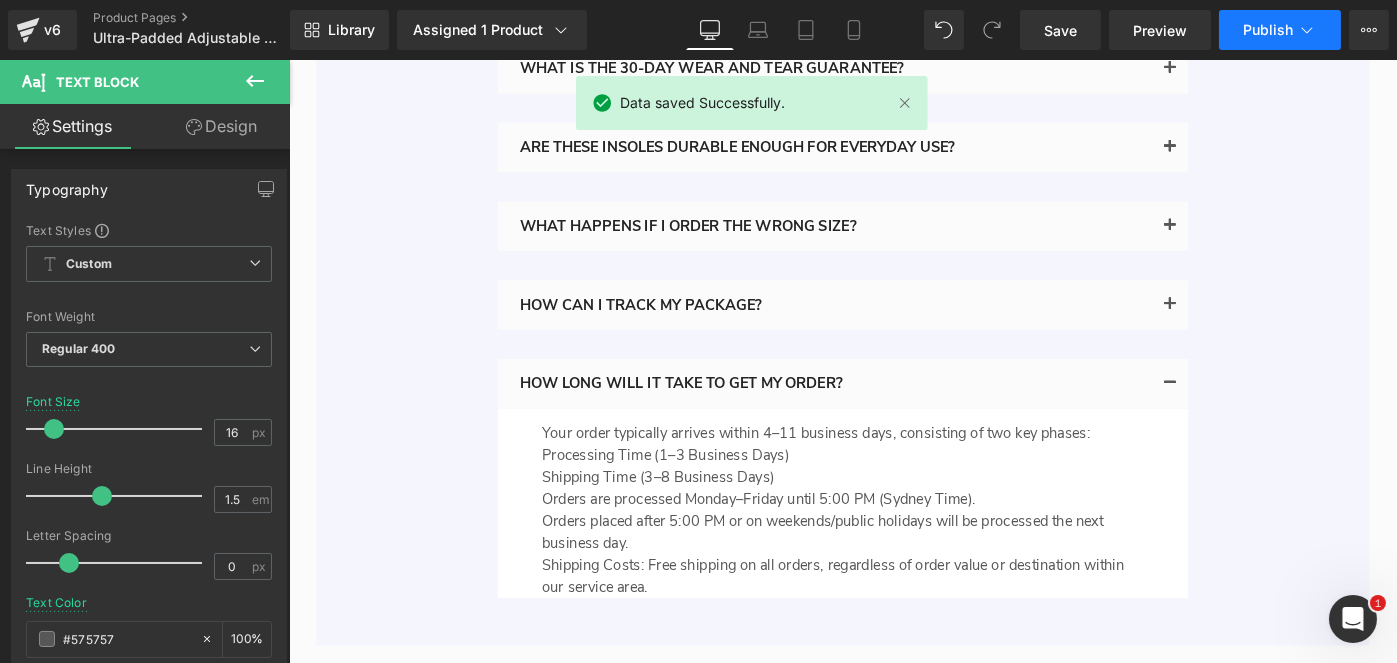 click on "Publish" at bounding box center [1268, 30] 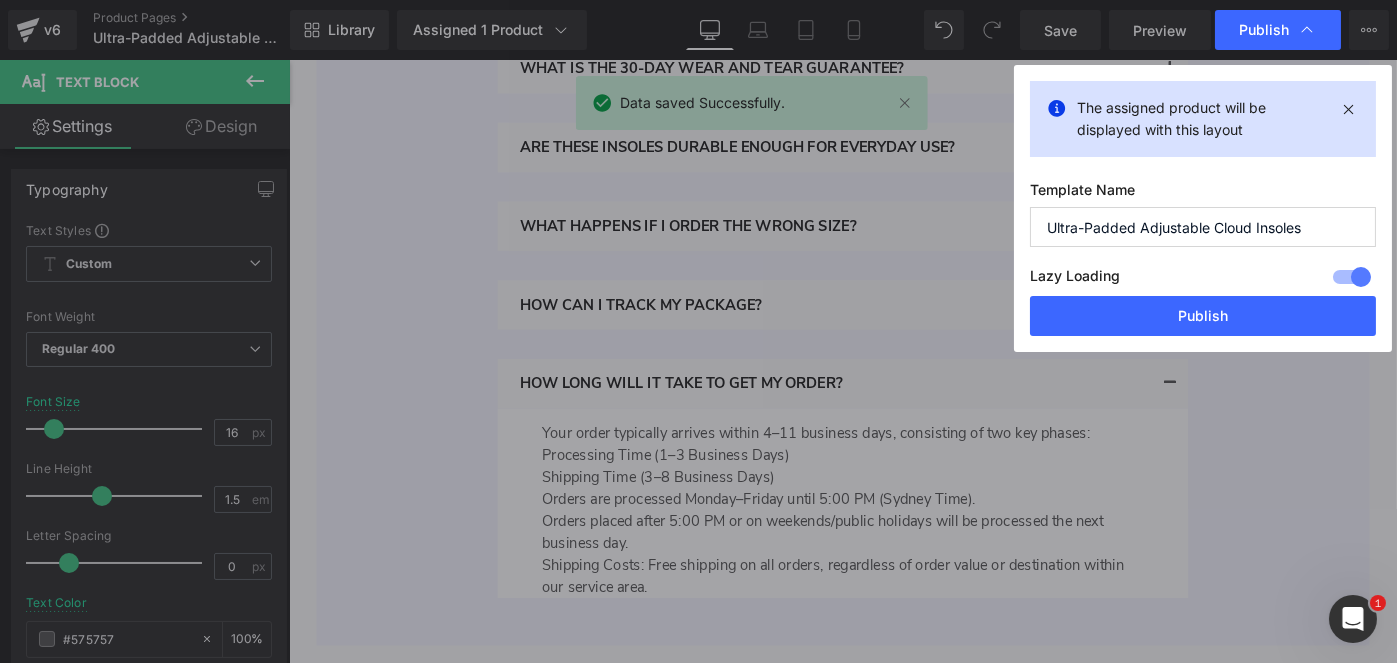 click at bounding box center [1352, 277] 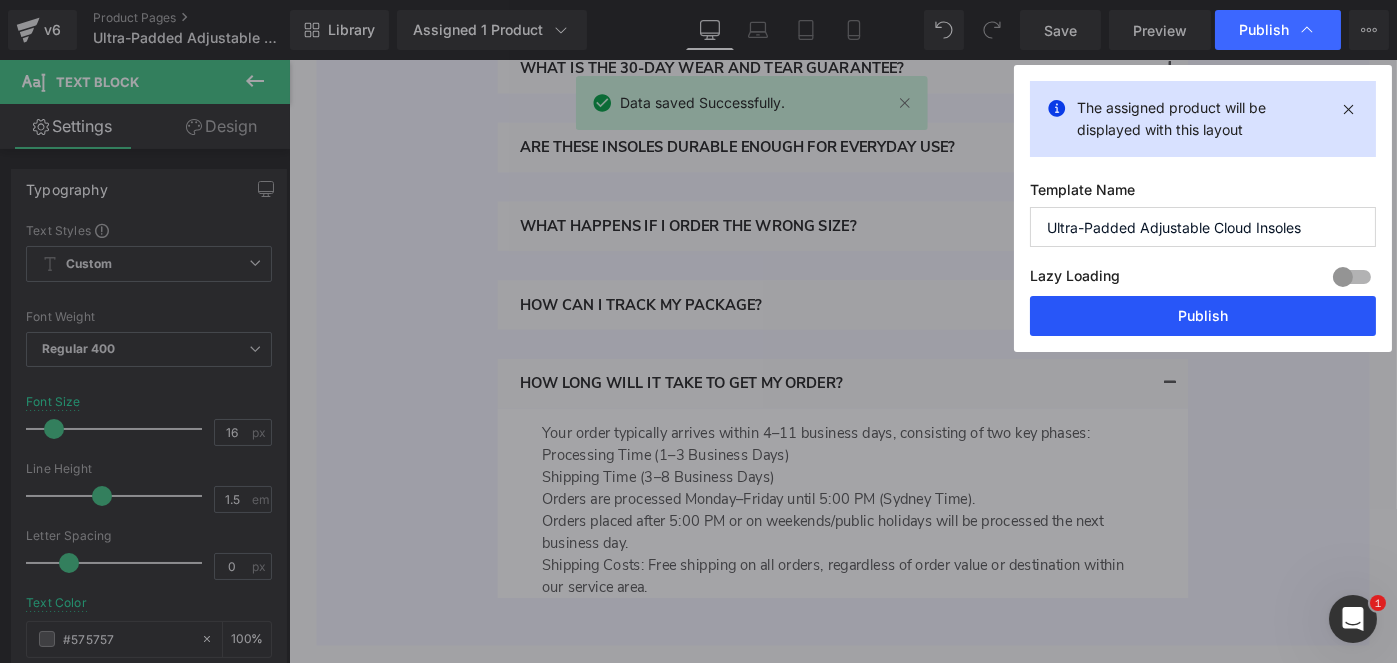 click on "Publish" at bounding box center (1203, 316) 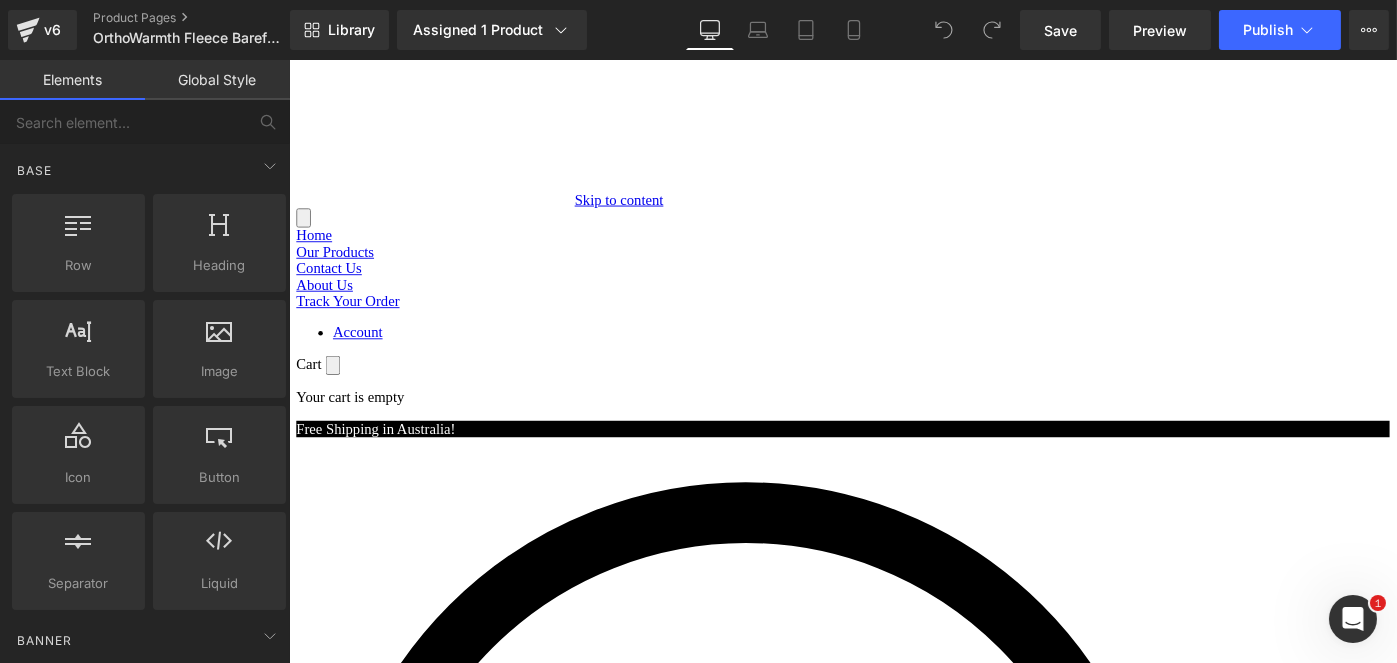 scroll, scrollTop: 0, scrollLeft: 0, axis: both 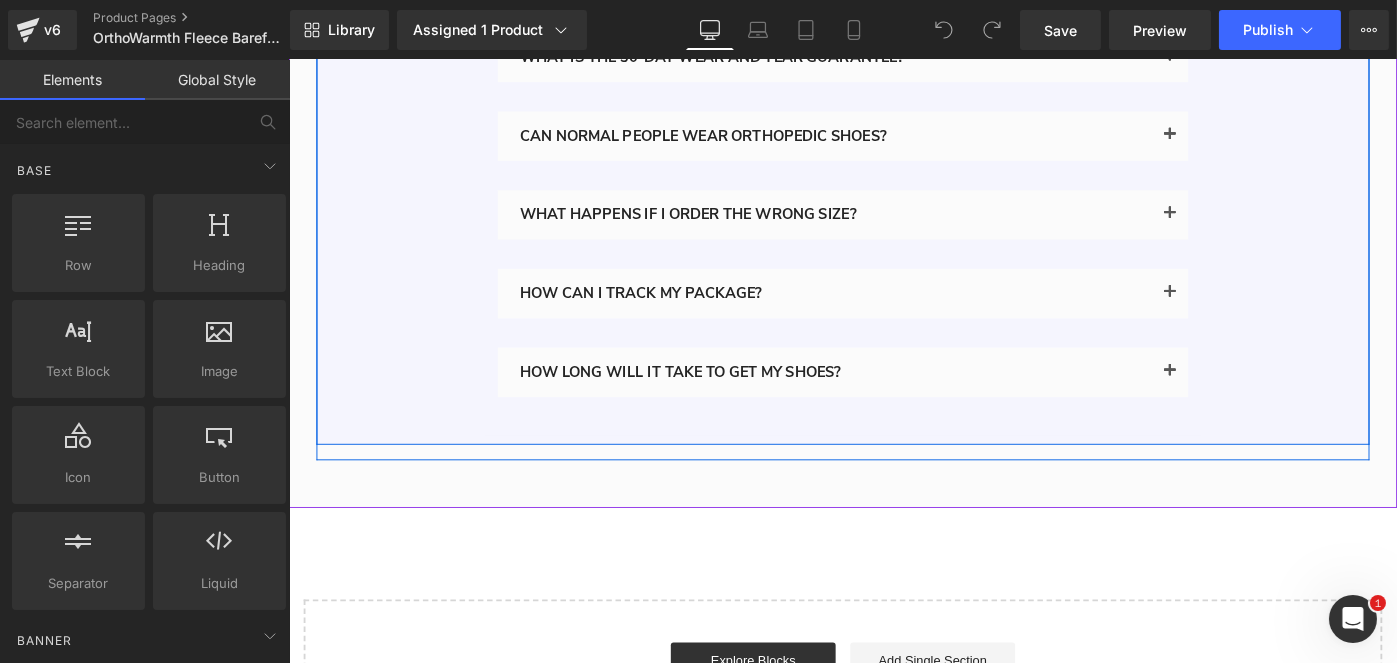 click at bounding box center (1250, 405) 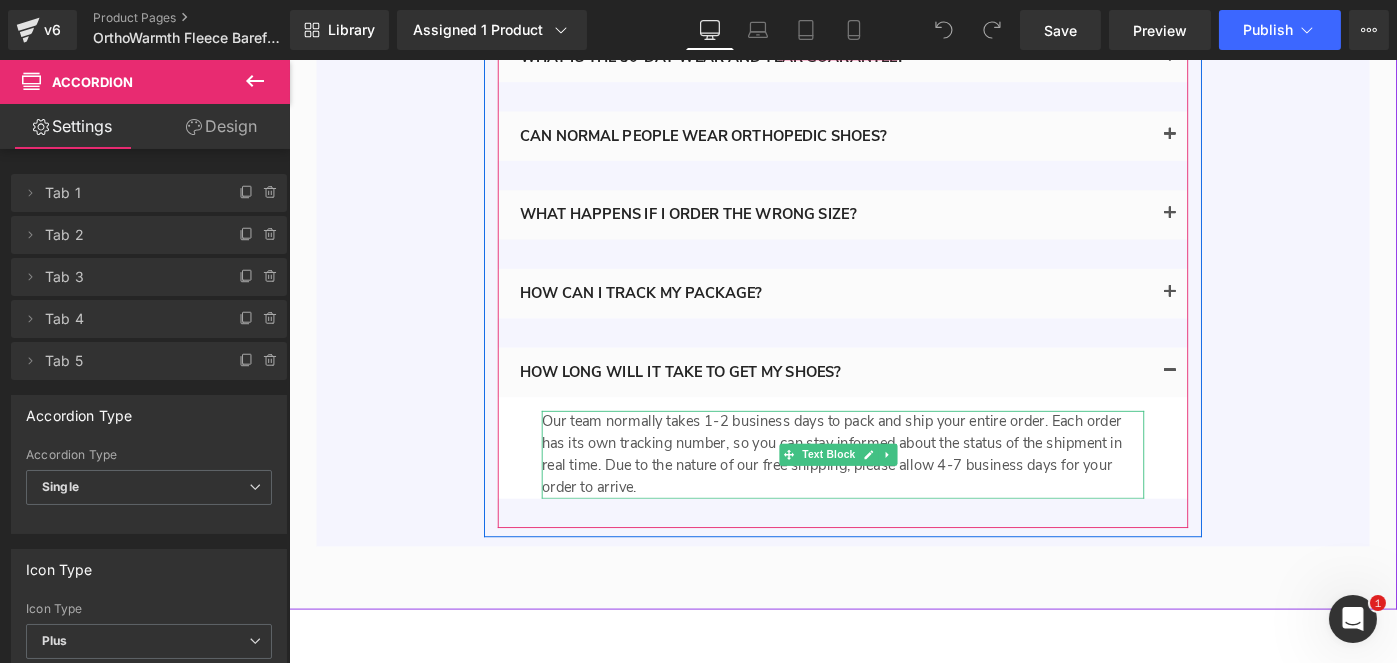 click on "Our team normally takes 1-2 business days to pack and ship your entire order. Each order has its own tracking number, so you can stay informed about the status of the shipment in real time. Due to the nature of our free shipping, please allow 4-7 business days for your order to arrive." at bounding box center [893, 491] 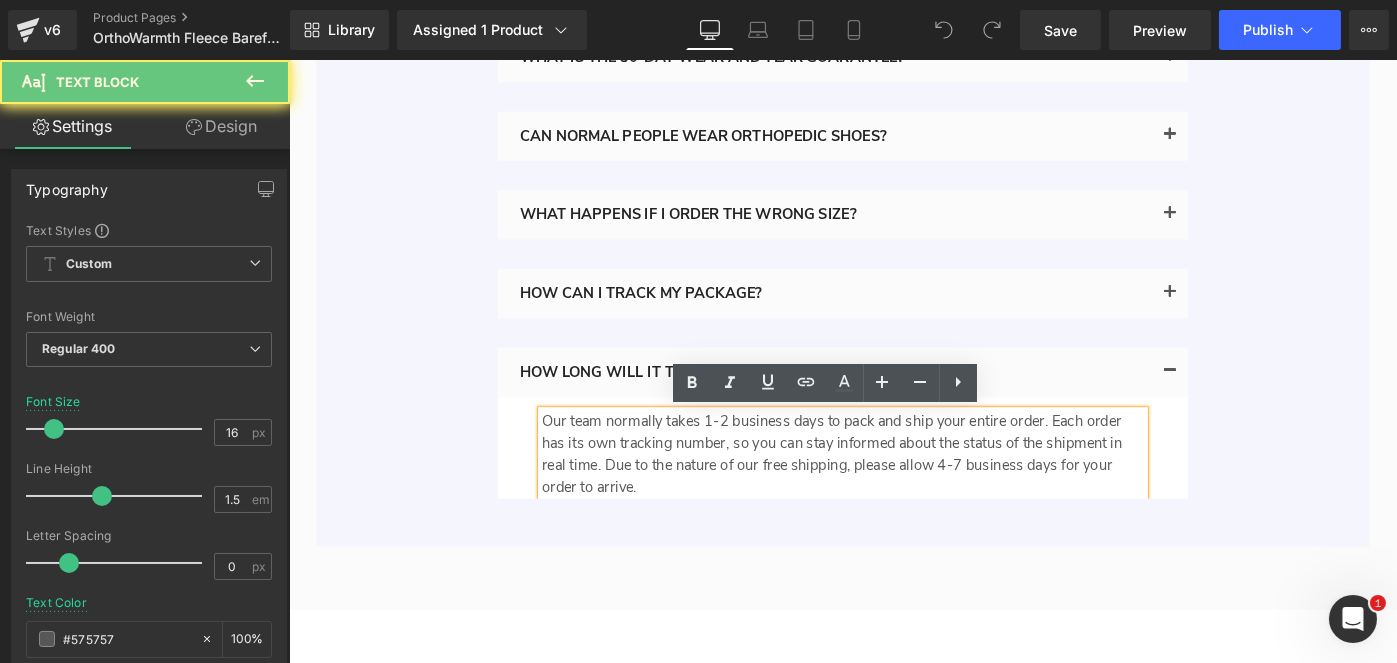 click on "Our team normally takes 1-2 business days to pack and ship your entire order. Each order has its own tracking number, so you can stay informed about the status of the shipment in real time. Due to the nature of our free shipping, please allow 4-7 business days for your order to arrive." at bounding box center (893, 491) 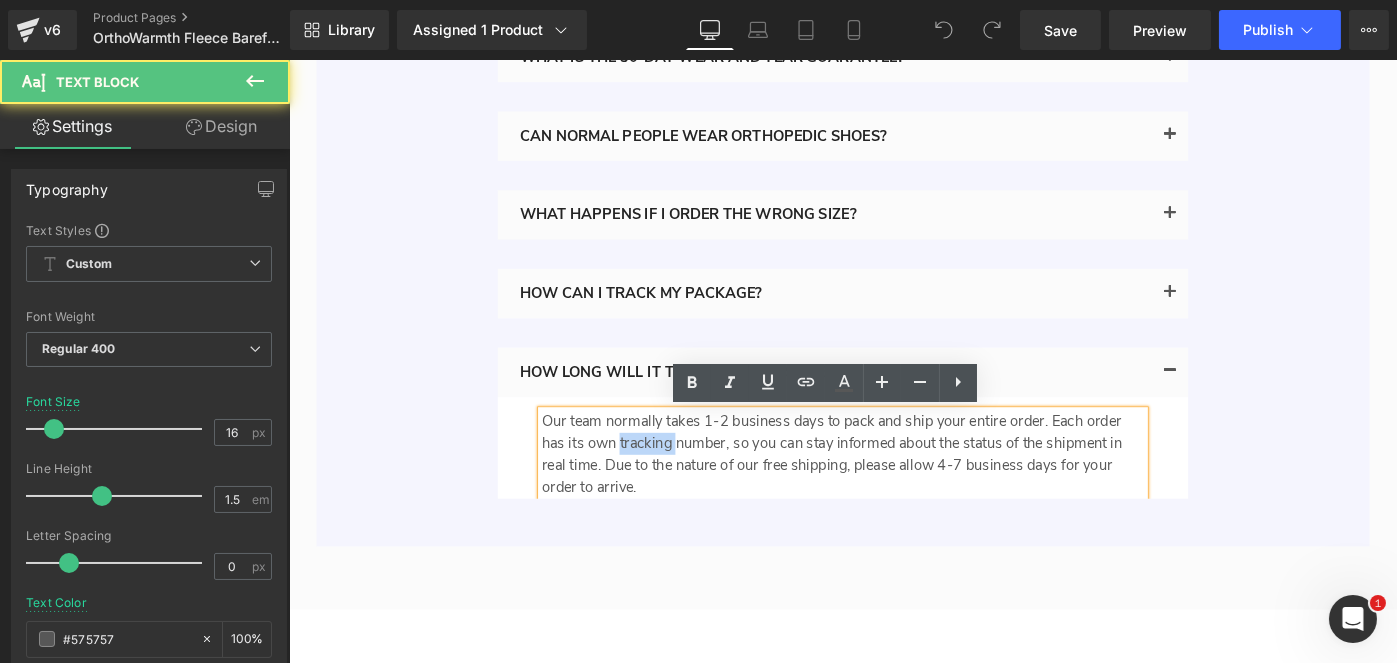 click on "Our team normally takes 1-2 business days to pack and ship your entire order. Each order has its own tracking number, so you can stay informed about the status of the shipment in real time. Due to the nature of our free shipping, please allow 4-7 business days for your order to arrive." at bounding box center (893, 491) 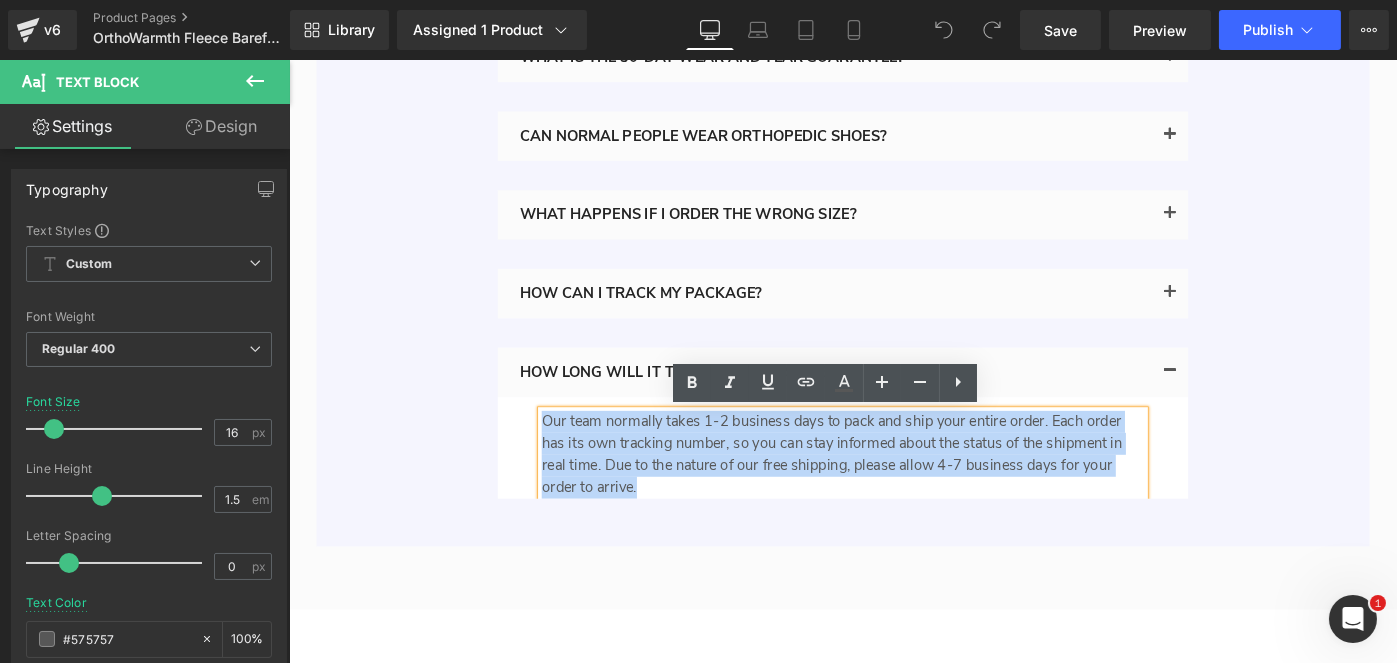 click on "Our team normally takes 1-2 business days to pack and ship your entire order. Each order has its own tracking number, so you can stay informed about the status of the shipment in real time. Due to the nature of our free shipping, please allow 4-7 business days for your order to arrive." at bounding box center [893, 491] 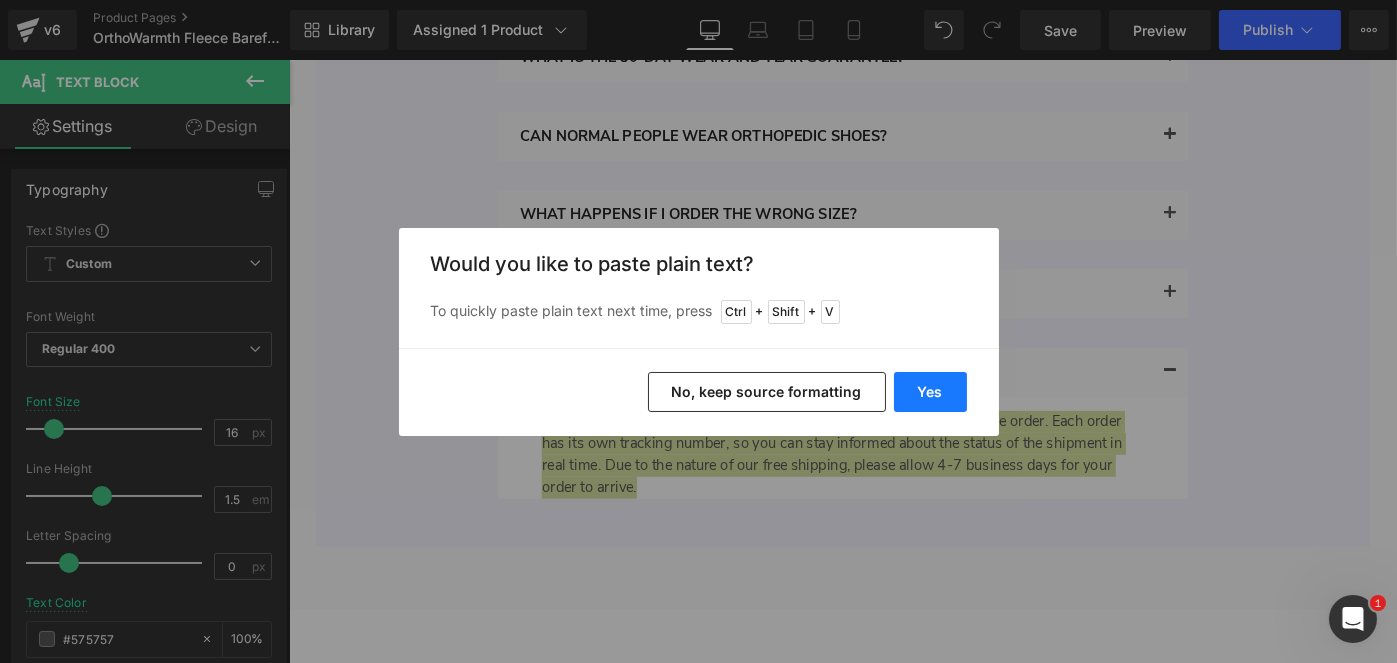 click on "Yes" at bounding box center [930, 392] 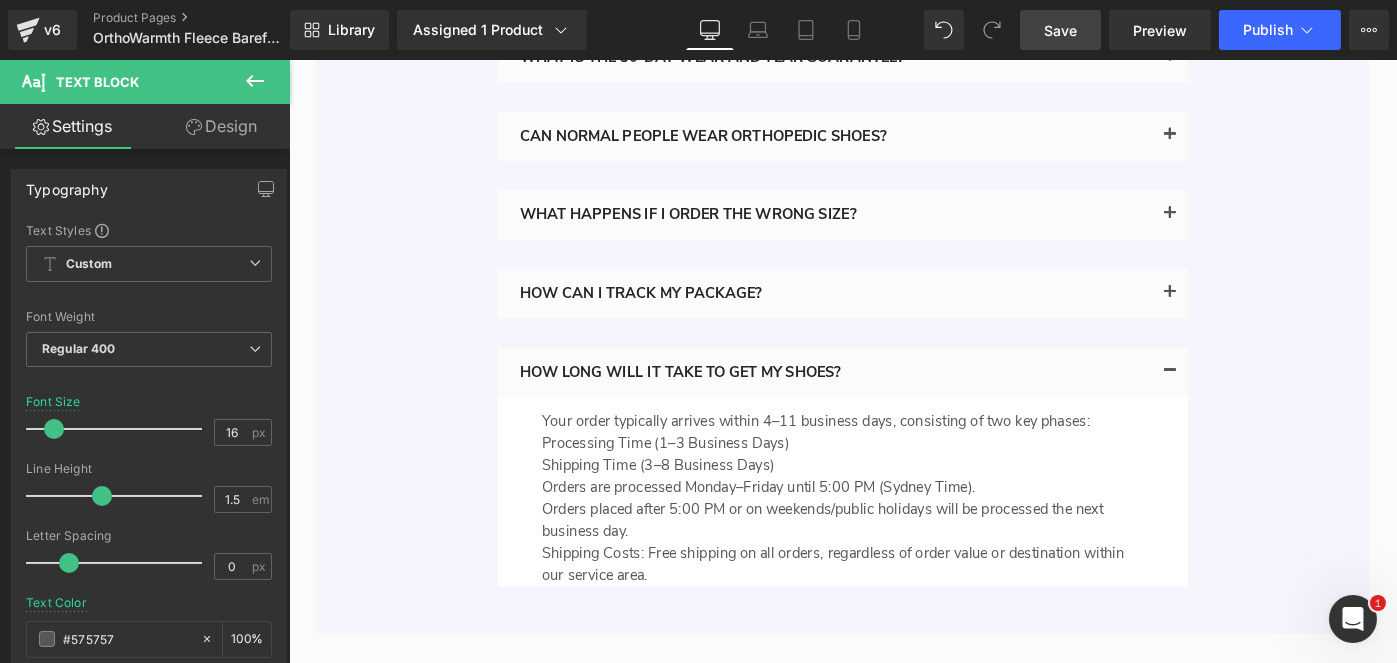 click on "Save" at bounding box center (1060, 30) 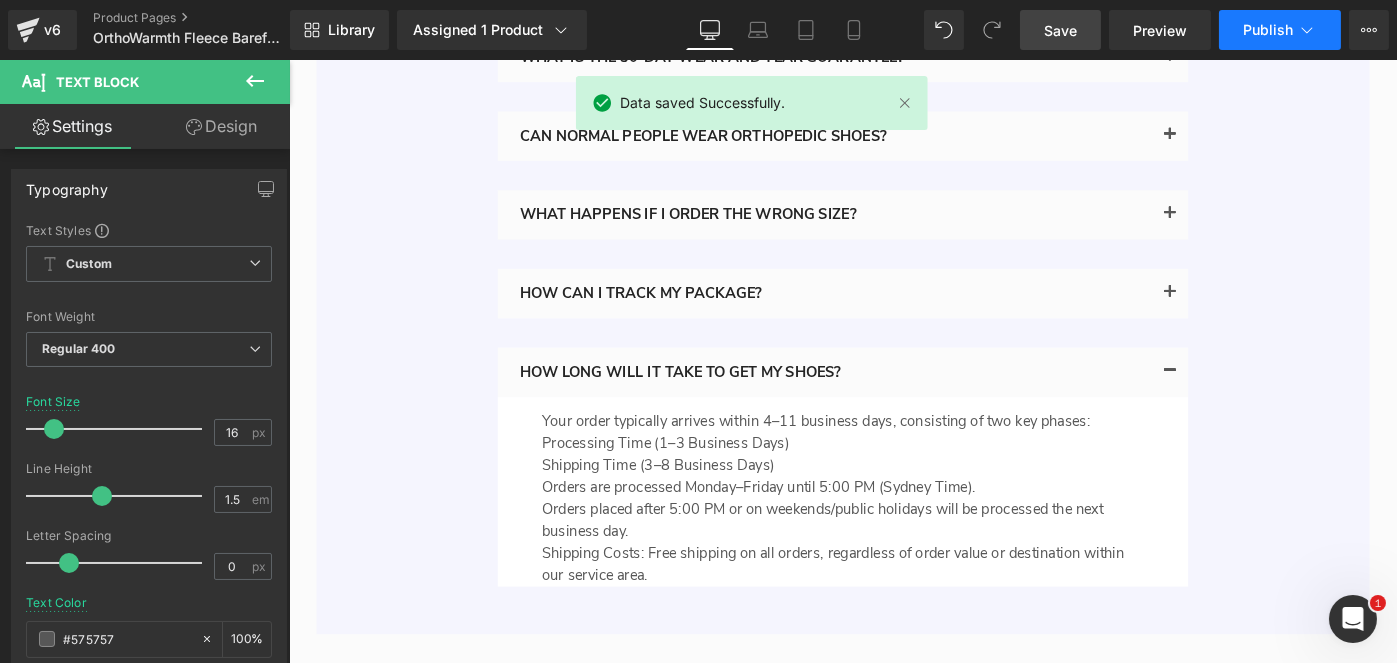 click on "Publish" at bounding box center (1268, 30) 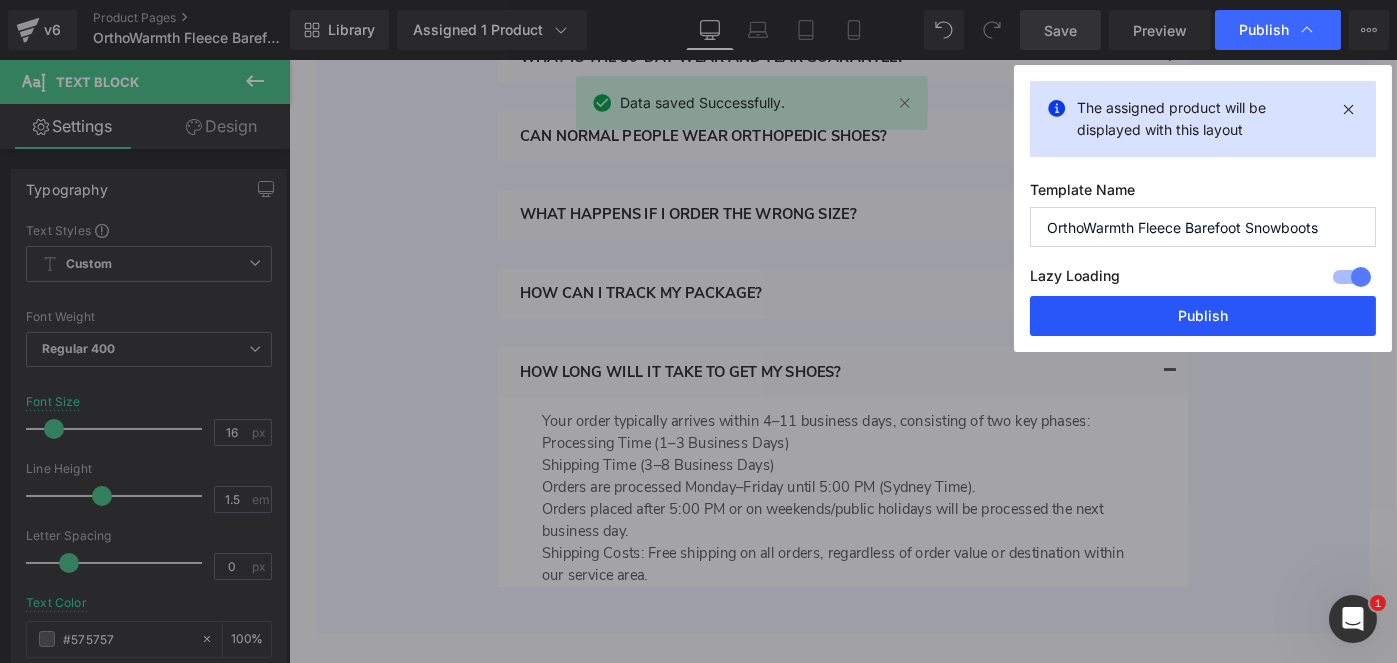 click on "Publish" at bounding box center [1203, 316] 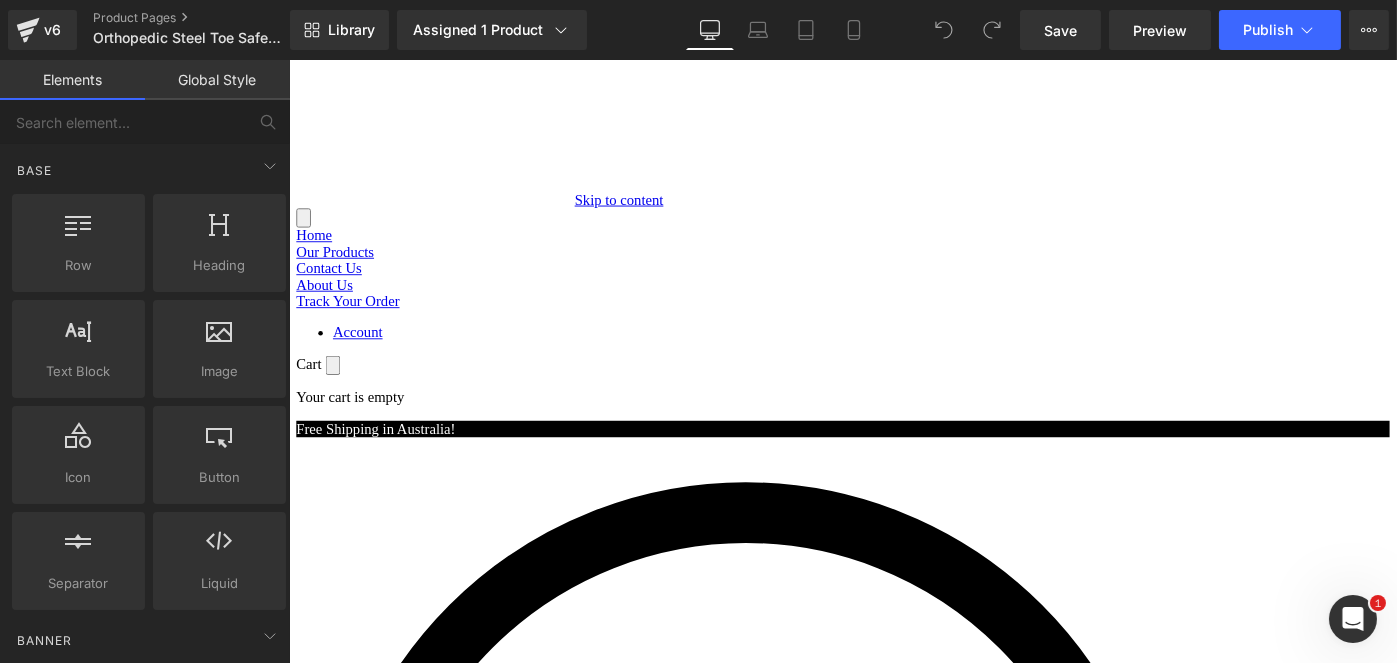 scroll, scrollTop: 0, scrollLeft: 0, axis: both 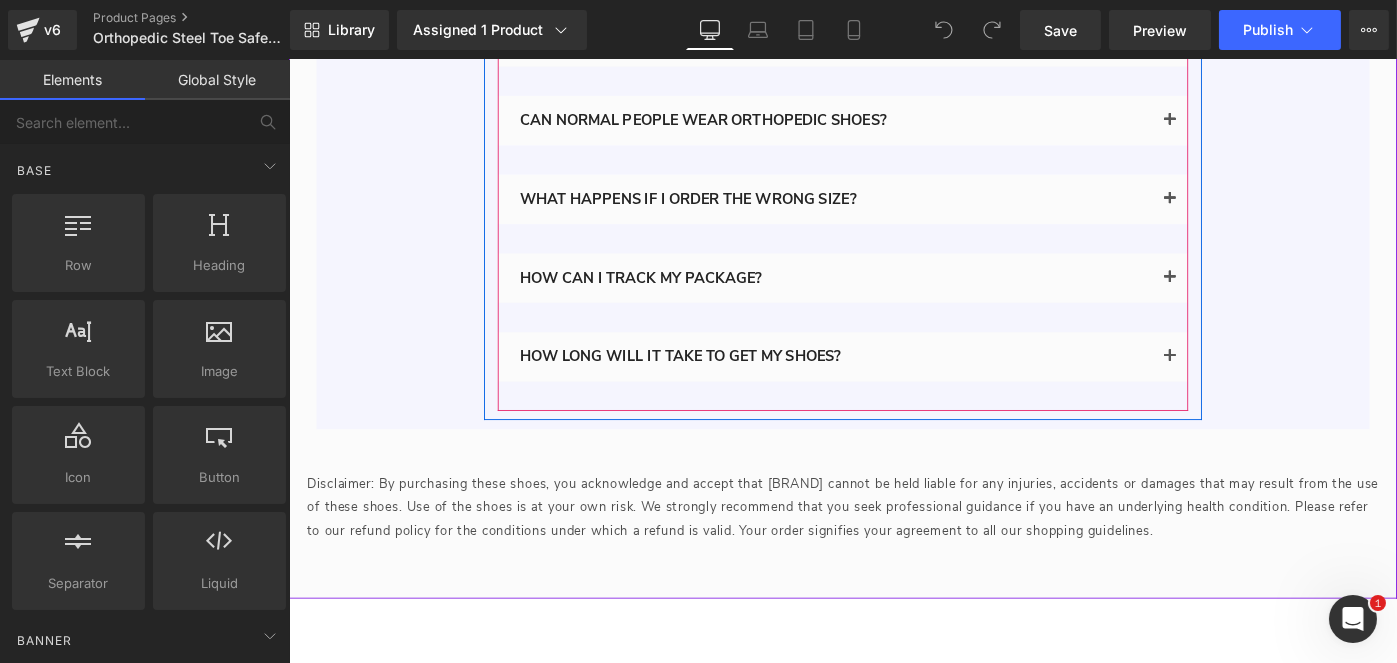 click at bounding box center [1250, 384] 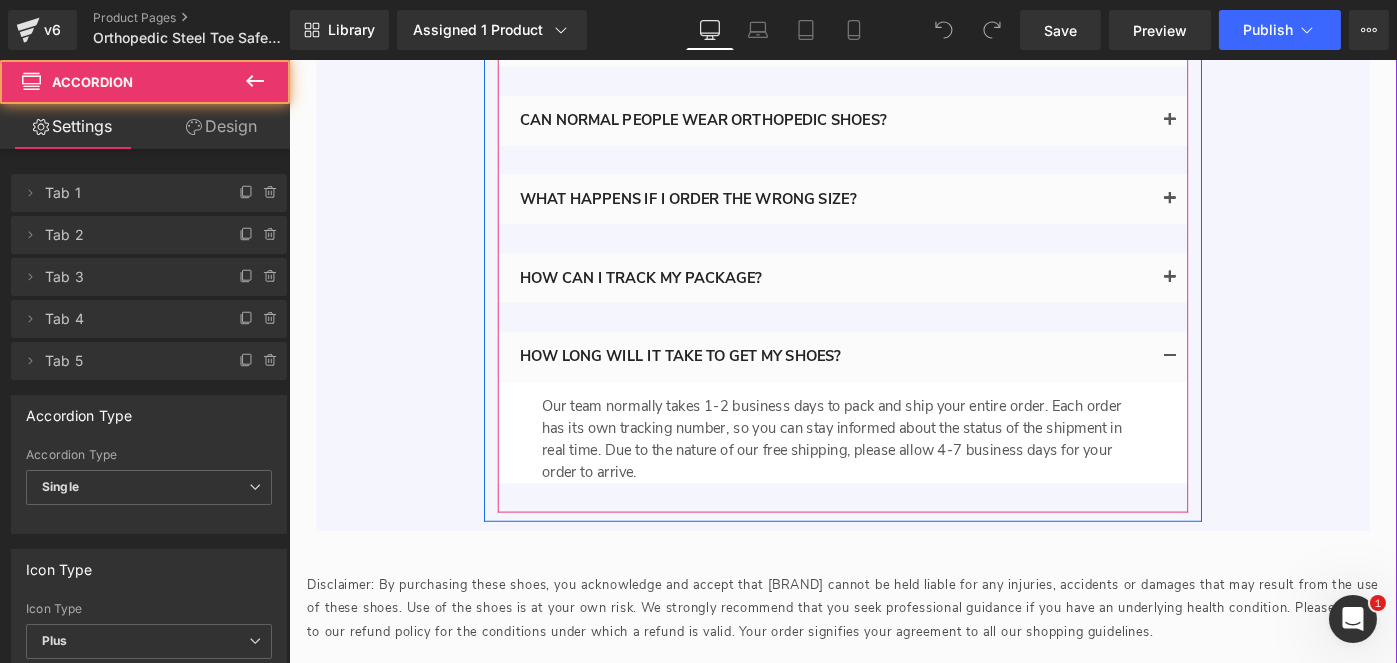 click on "Our team normally takes 1-2 business days to pack and ship your entire order. Each order has its own tracking number, so you can stay informed about the status of the shipment in real time. Due to the nature of our free shipping, please allow 4-7 business days for your order to arrive." at bounding box center (893, 474) 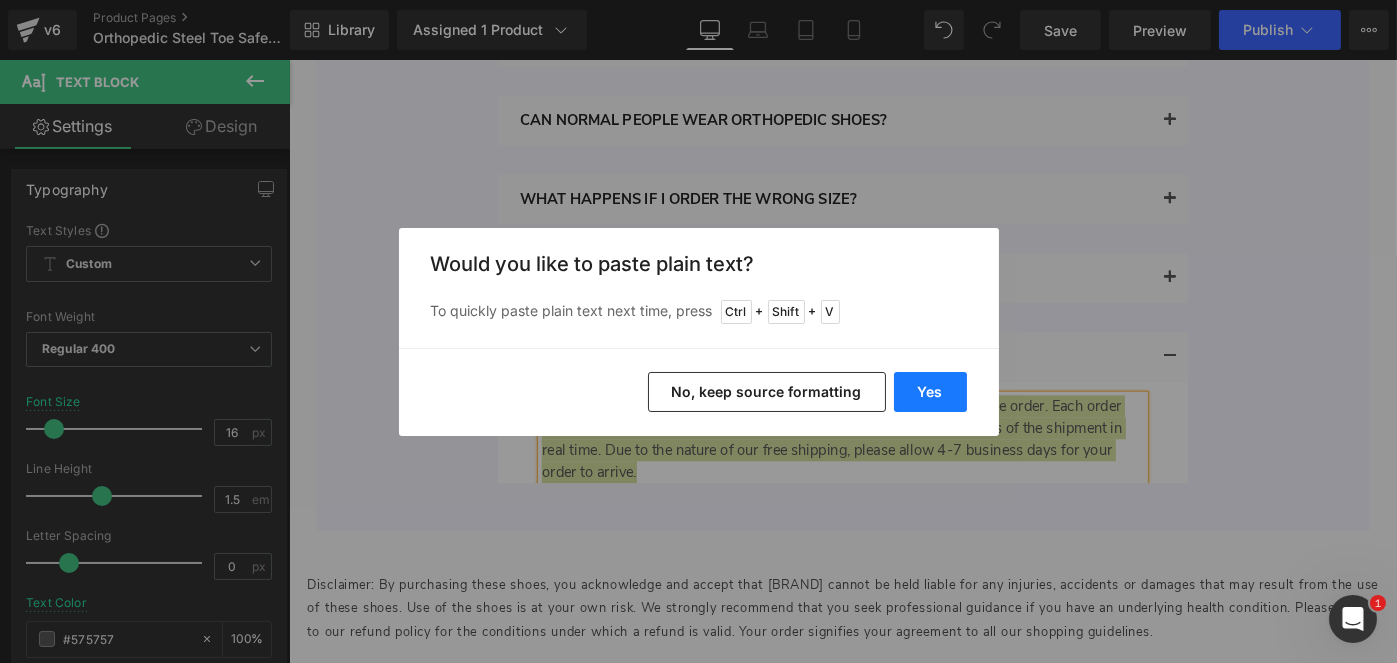 click on "Yes" at bounding box center [930, 392] 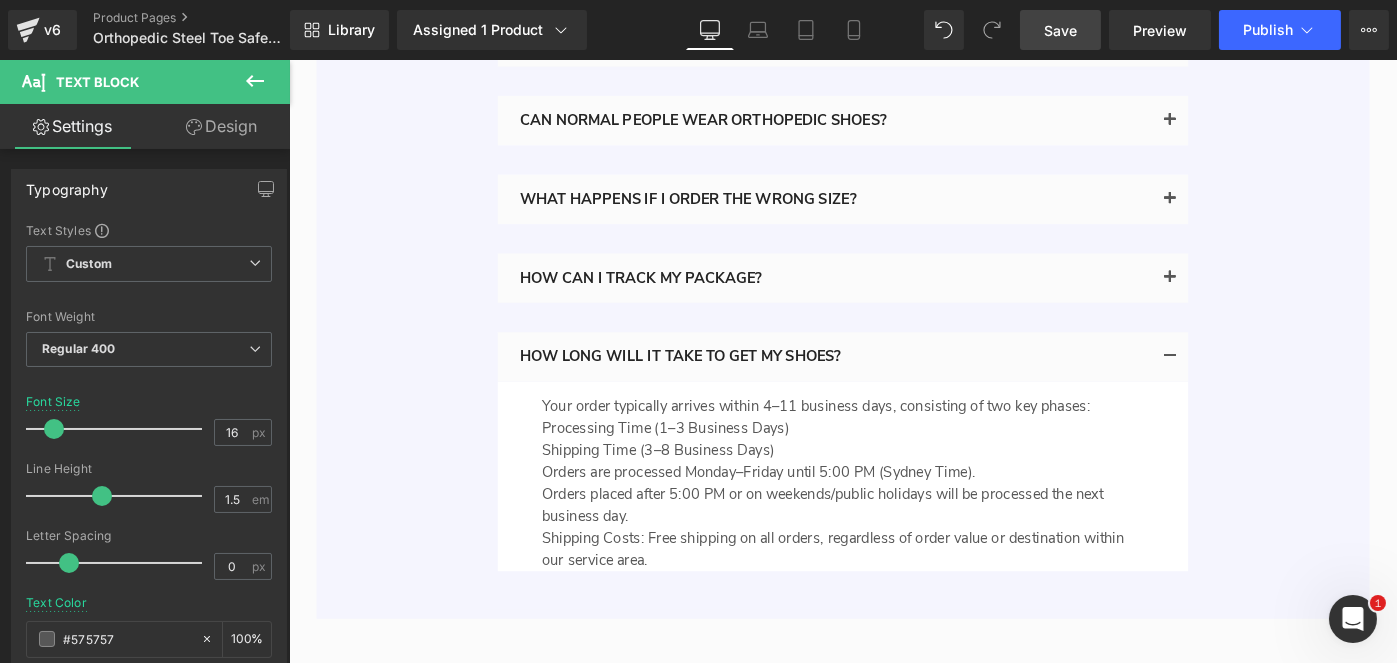 click on "Save" at bounding box center [1060, 30] 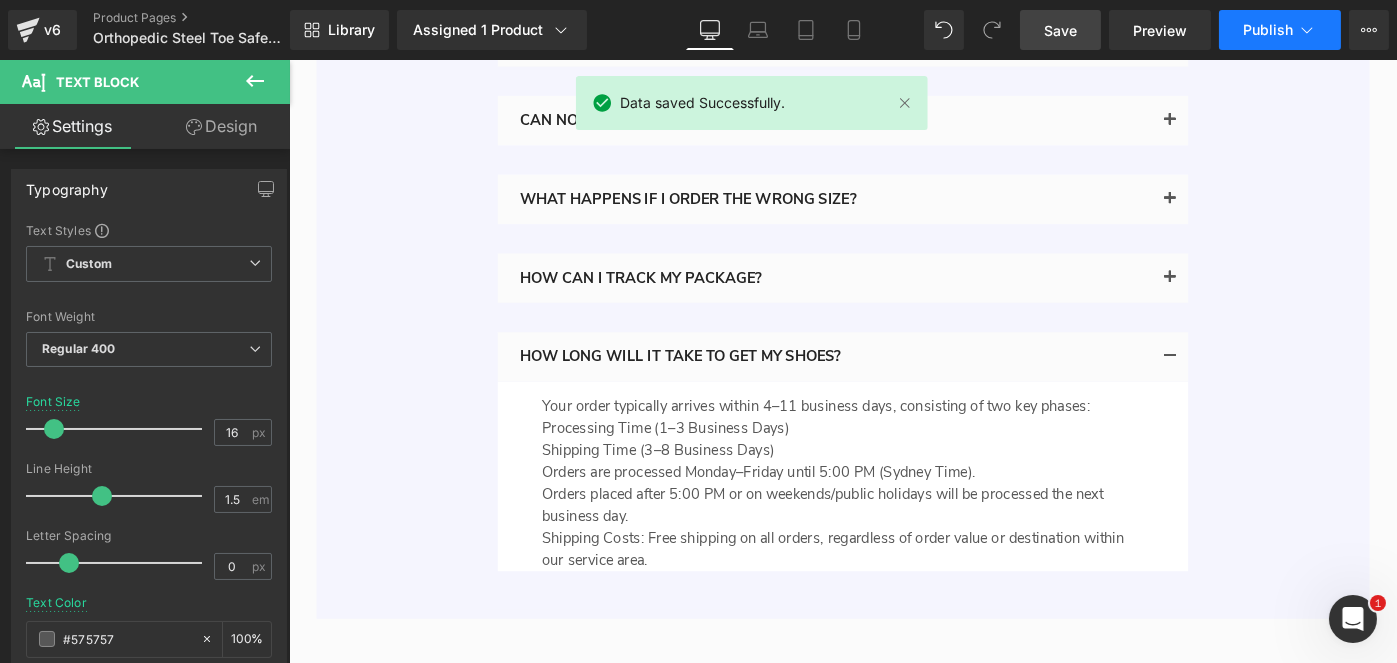 click on "Publish" at bounding box center (1268, 30) 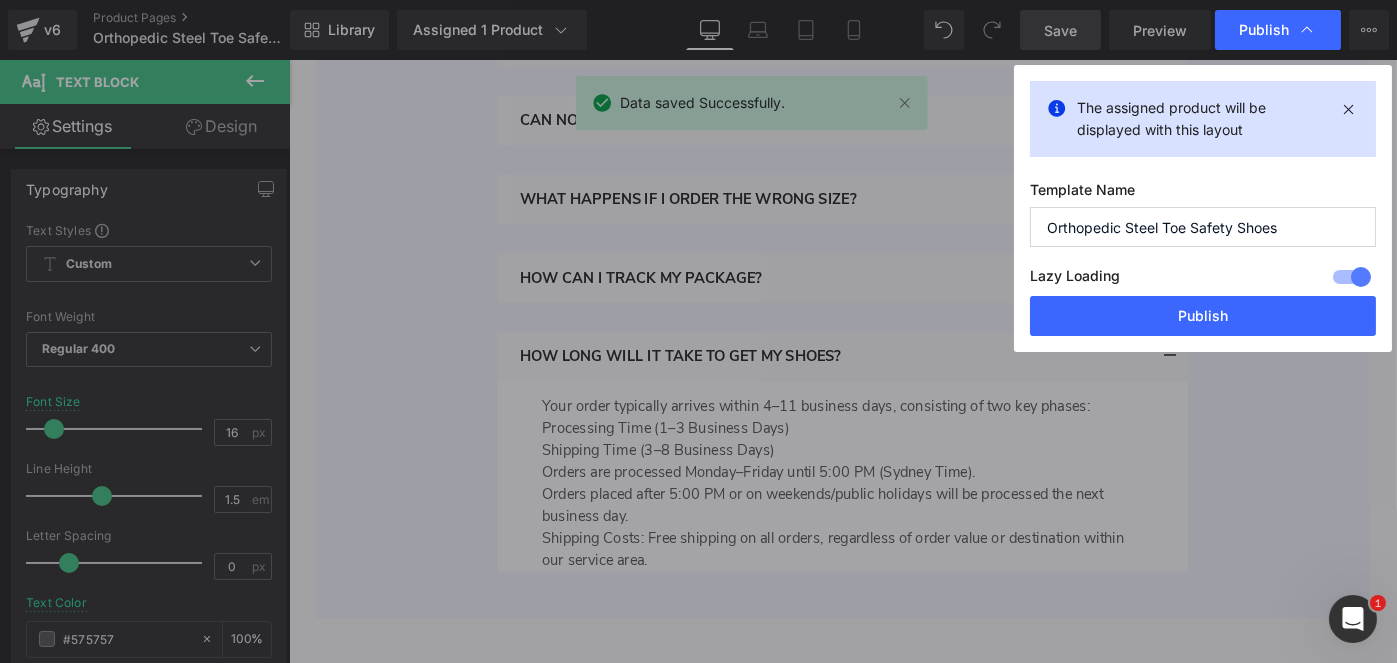 click at bounding box center [1352, 277] 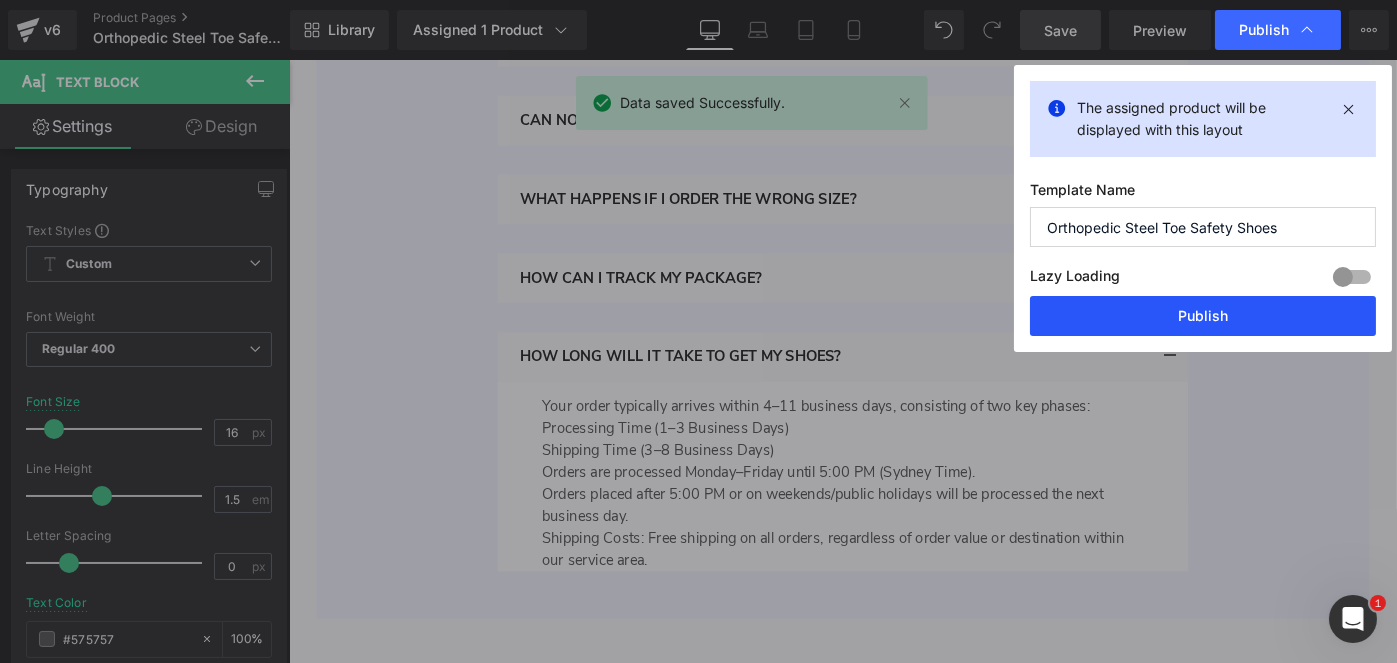click on "Publish" at bounding box center (1203, 316) 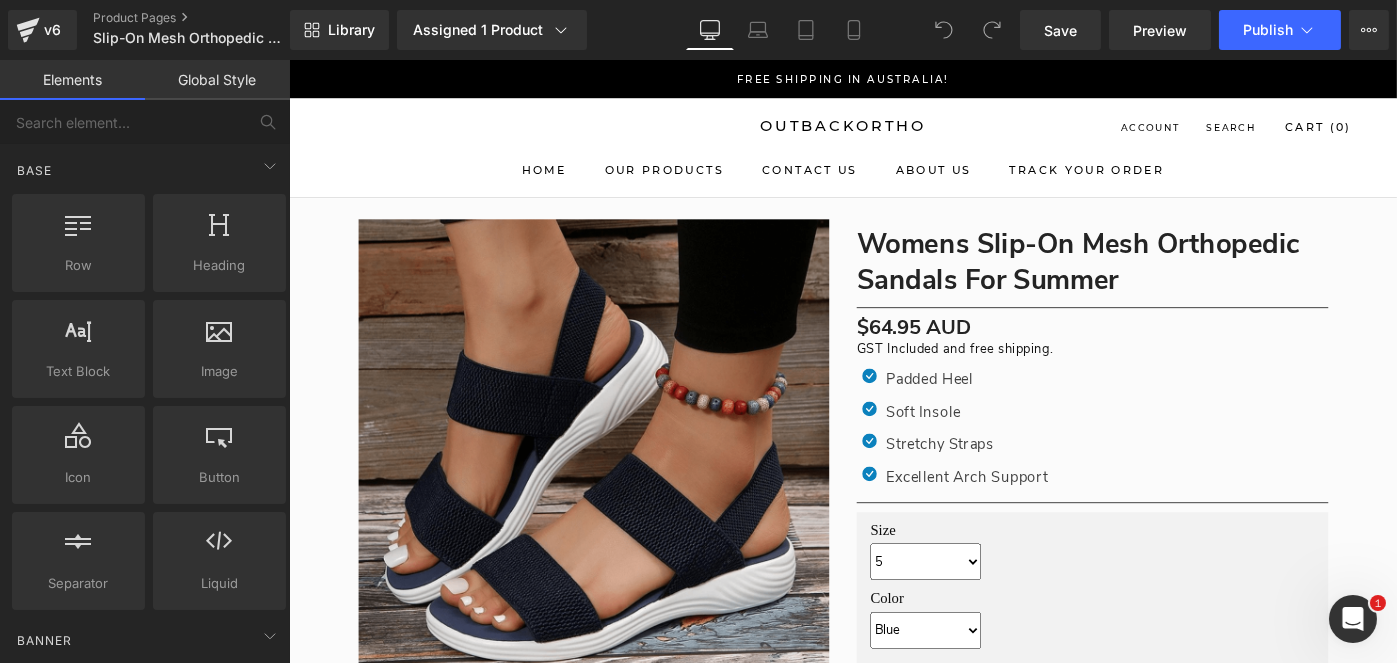 scroll, scrollTop: 0, scrollLeft: 0, axis: both 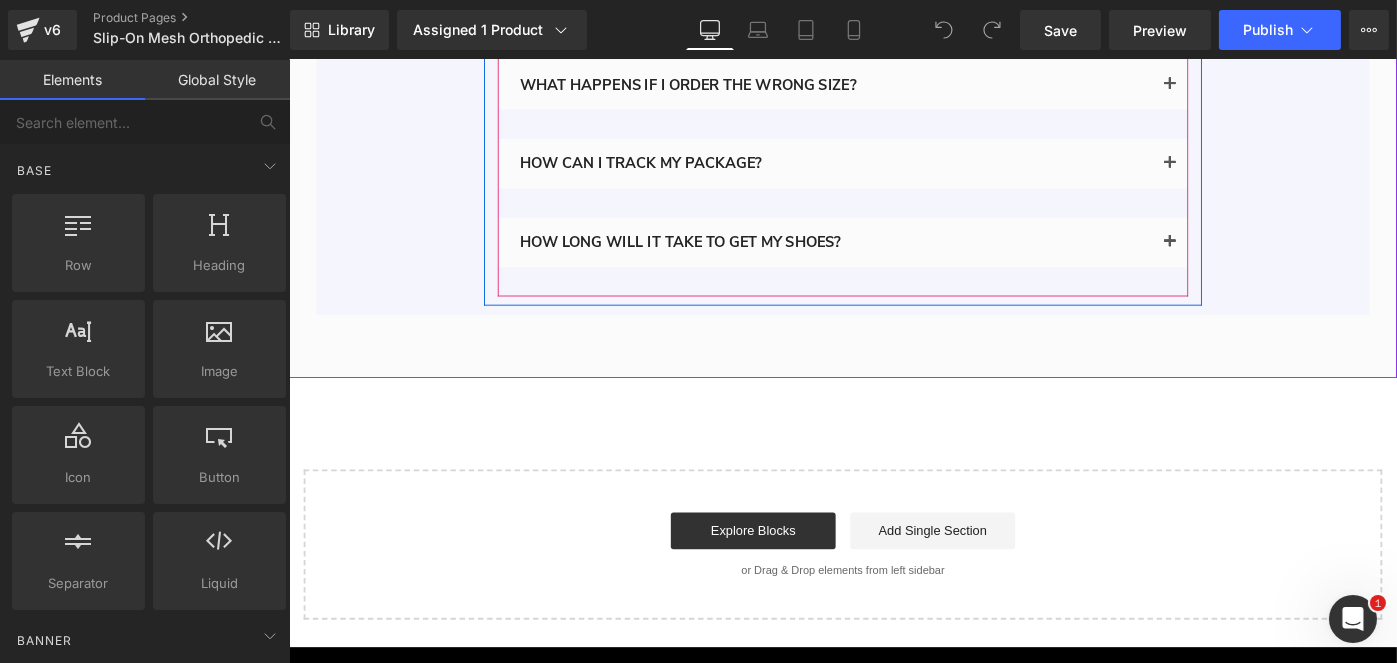 click at bounding box center (1250, 259) 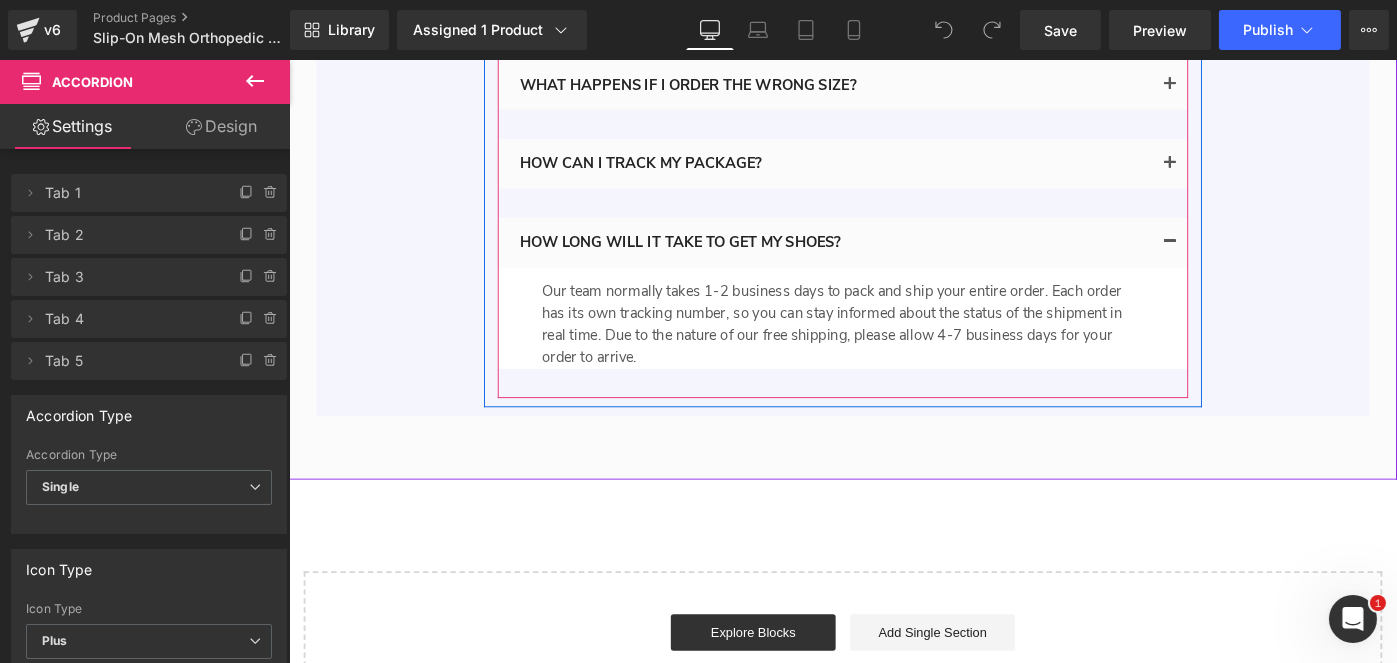click at bounding box center (1250, 264) 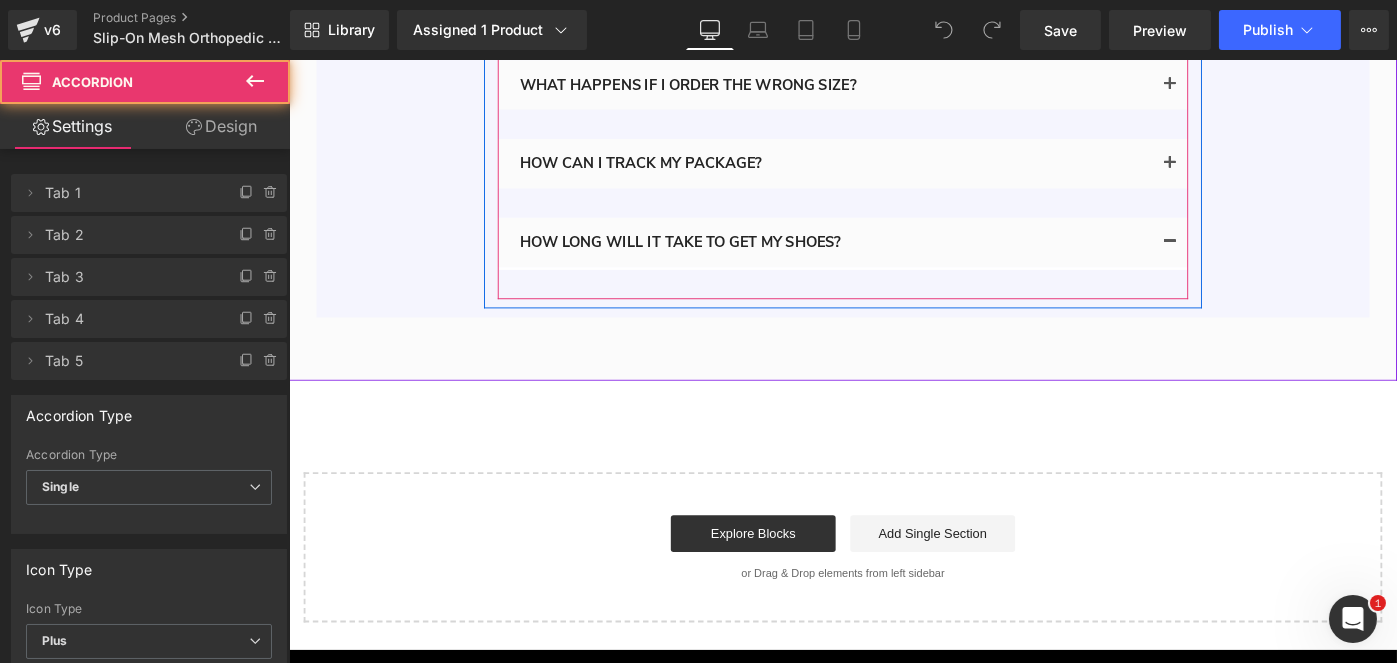 click at bounding box center [1250, 264] 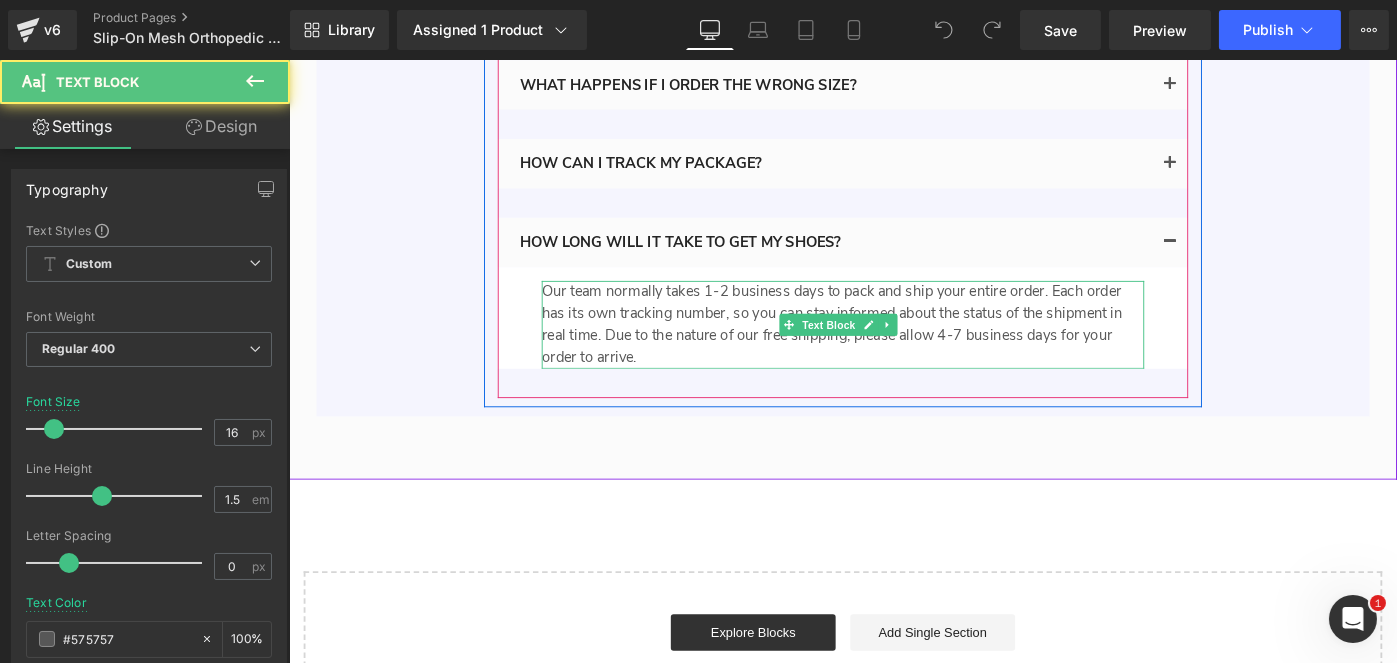 click on "Our team normally takes 1-2 business days to pack and ship your entire order. Each order has its own tracking number, so you can stay informed about the status of the shipment in real time. Due to the nature of our free shipping, please allow 4-7 business days for your order to arrive." at bounding box center (893, 349) 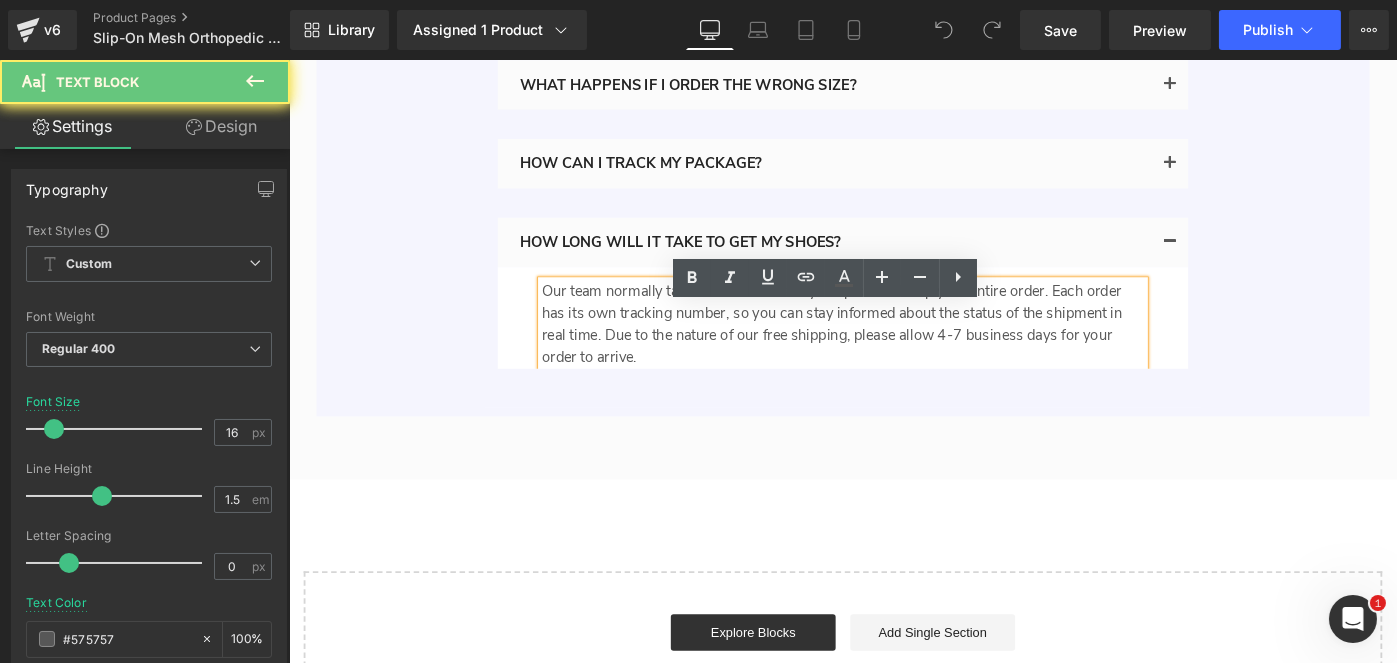 click on "Our team normally takes 1-2 business days to pack and ship your entire order. Each order has its own tracking number, so you can stay informed about the status of the shipment in real time. Due to the nature of our free shipping, please allow 4-7 business days for your order to arrive." at bounding box center [893, 349] 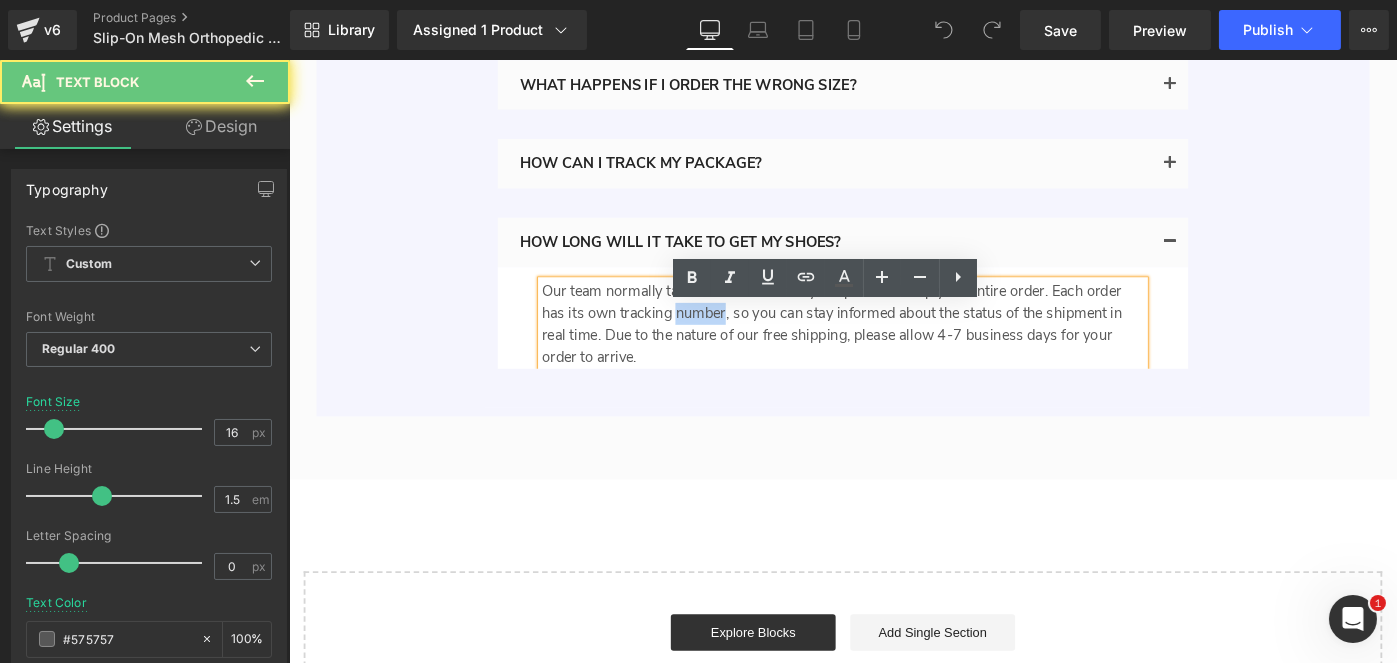 click on "Our team normally takes 1-2 business days to pack and ship your entire order. Each order has its own tracking number, so you can stay informed about the status of the shipment in real time. Due to the nature of our free shipping, please allow 4-7 business days for your order to arrive." at bounding box center [893, 349] 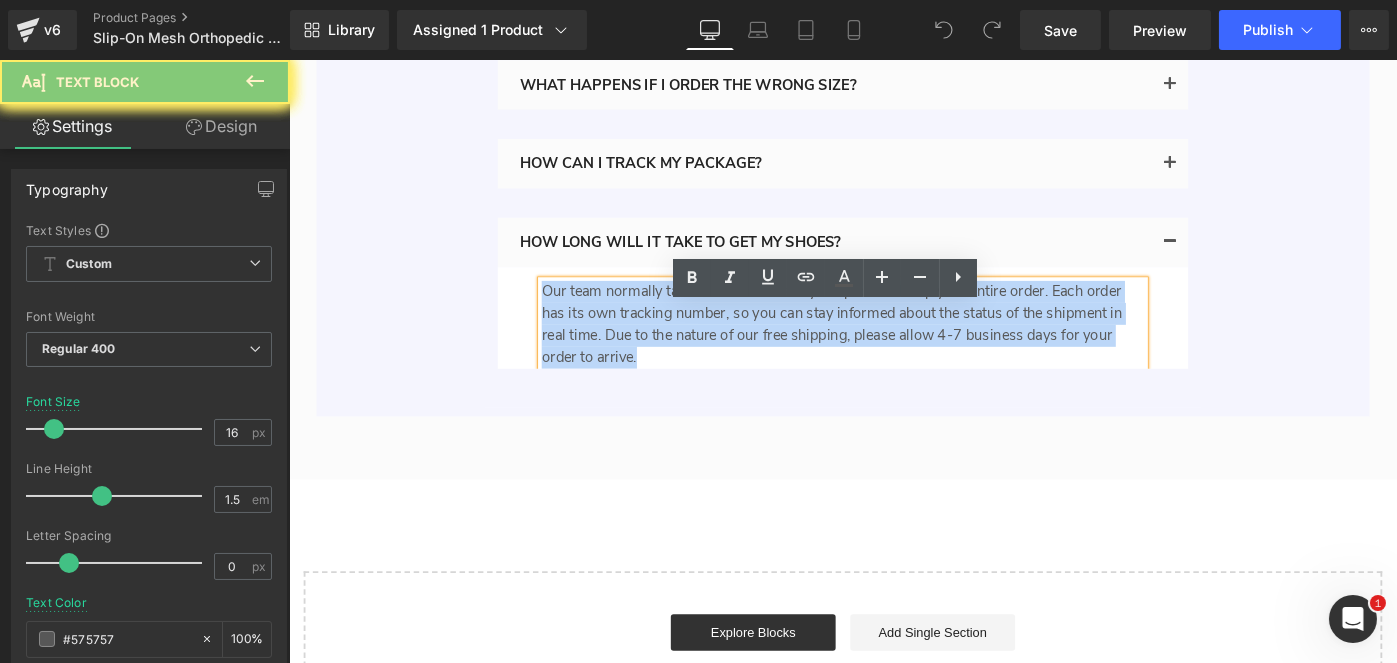 click on "Our team normally takes 1-2 business days to pack and ship your entire order. Each order has its own tracking number, so you can stay informed about the status of the shipment in real time. Due to the nature of our free shipping, please allow 4-7 business days for your order to arrive." at bounding box center (893, 349) 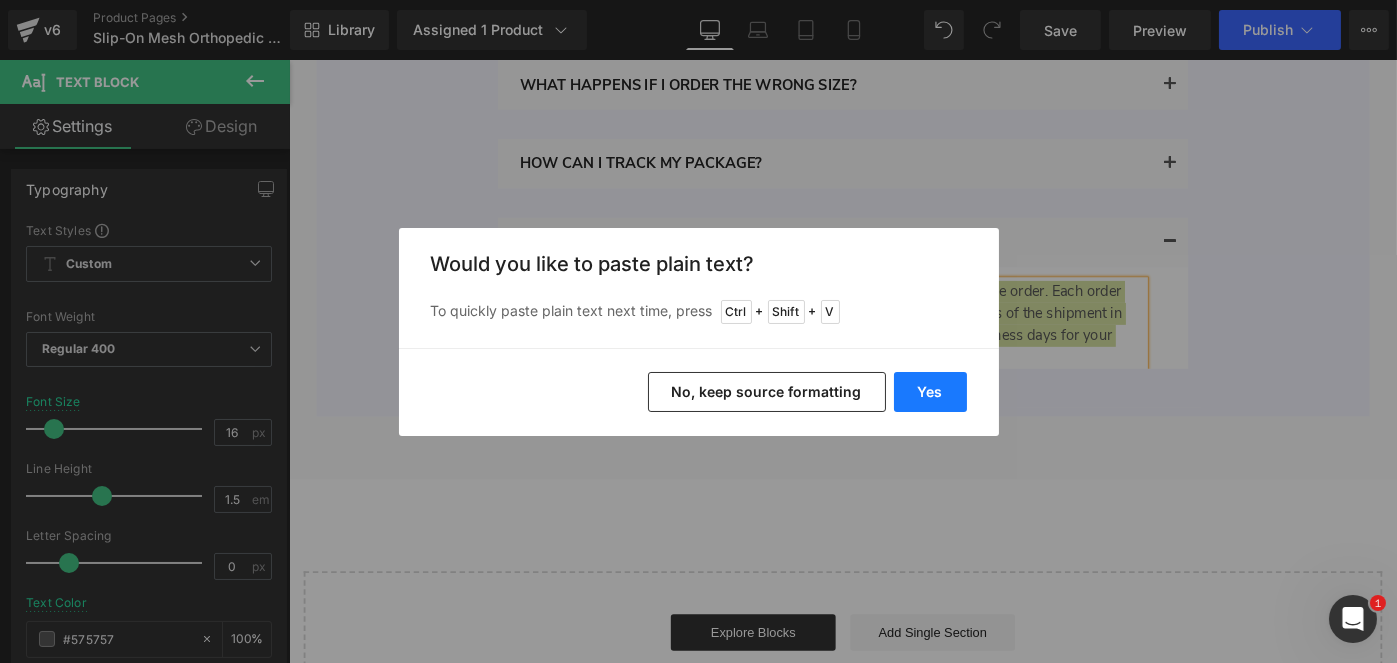 click on "Yes" at bounding box center [930, 392] 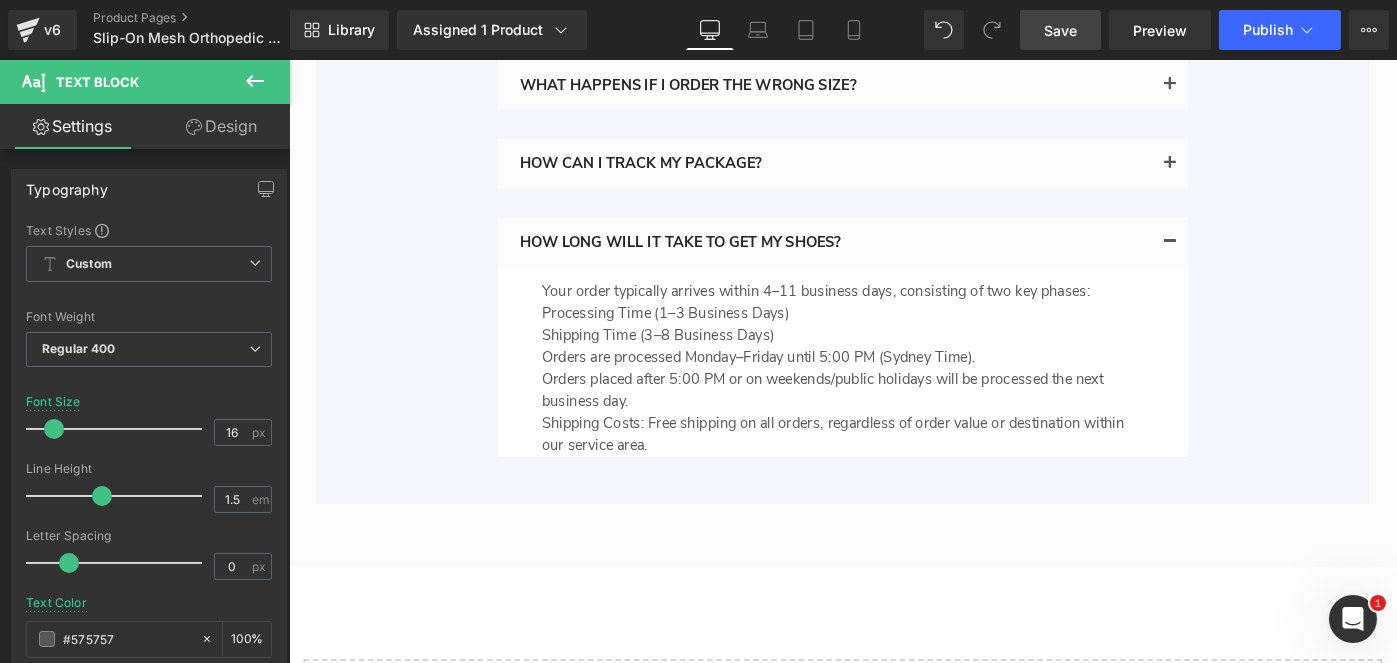click on "Save" at bounding box center (1060, 30) 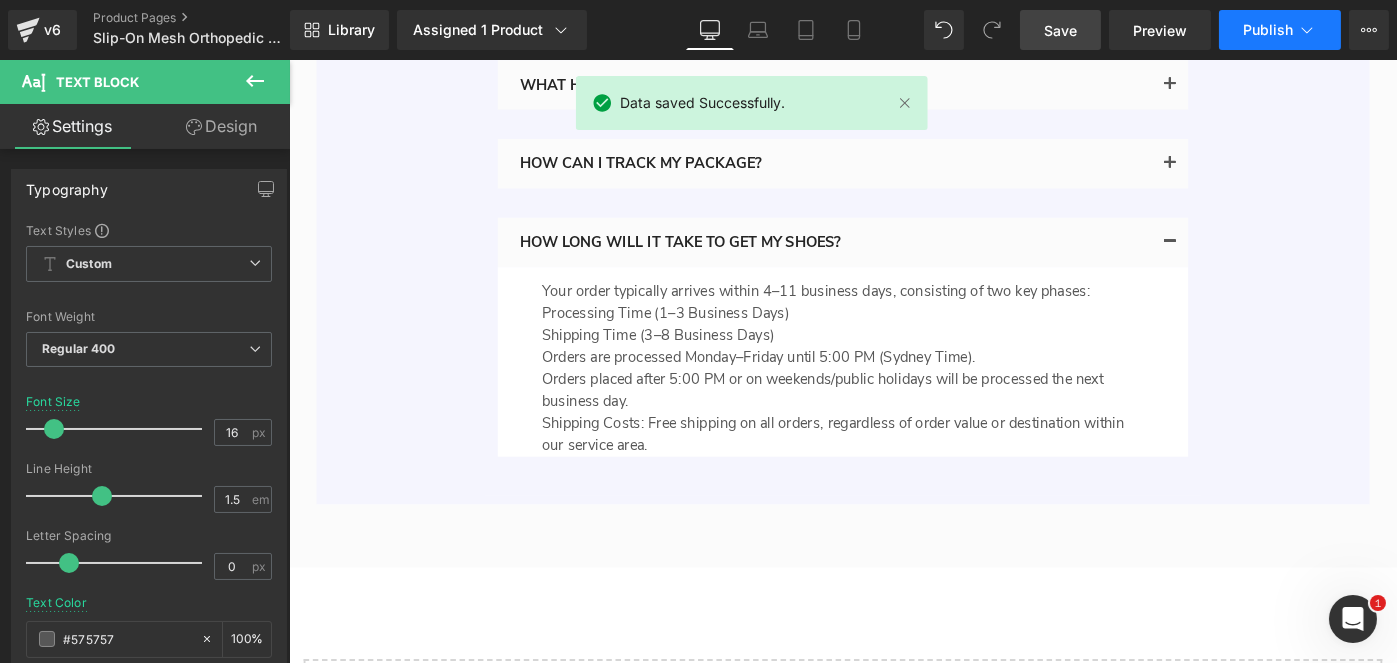 click on "Publish" at bounding box center [1268, 30] 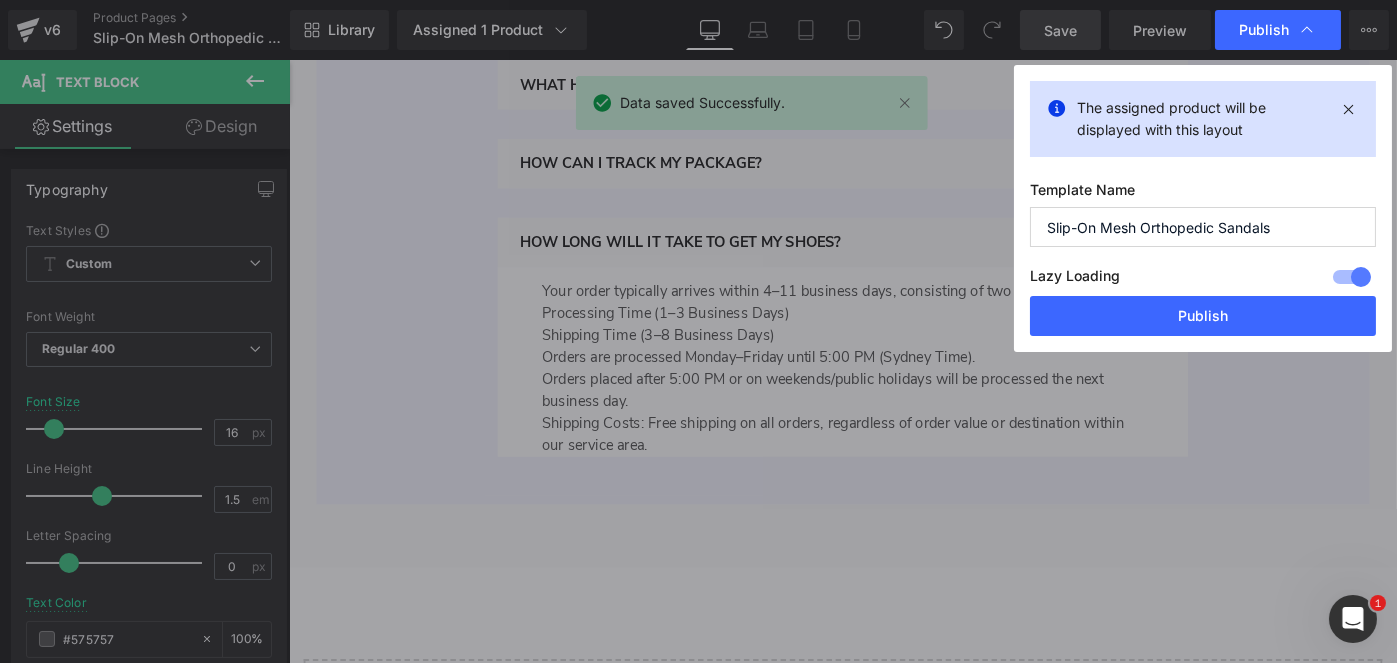 click at bounding box center [1352, 277] 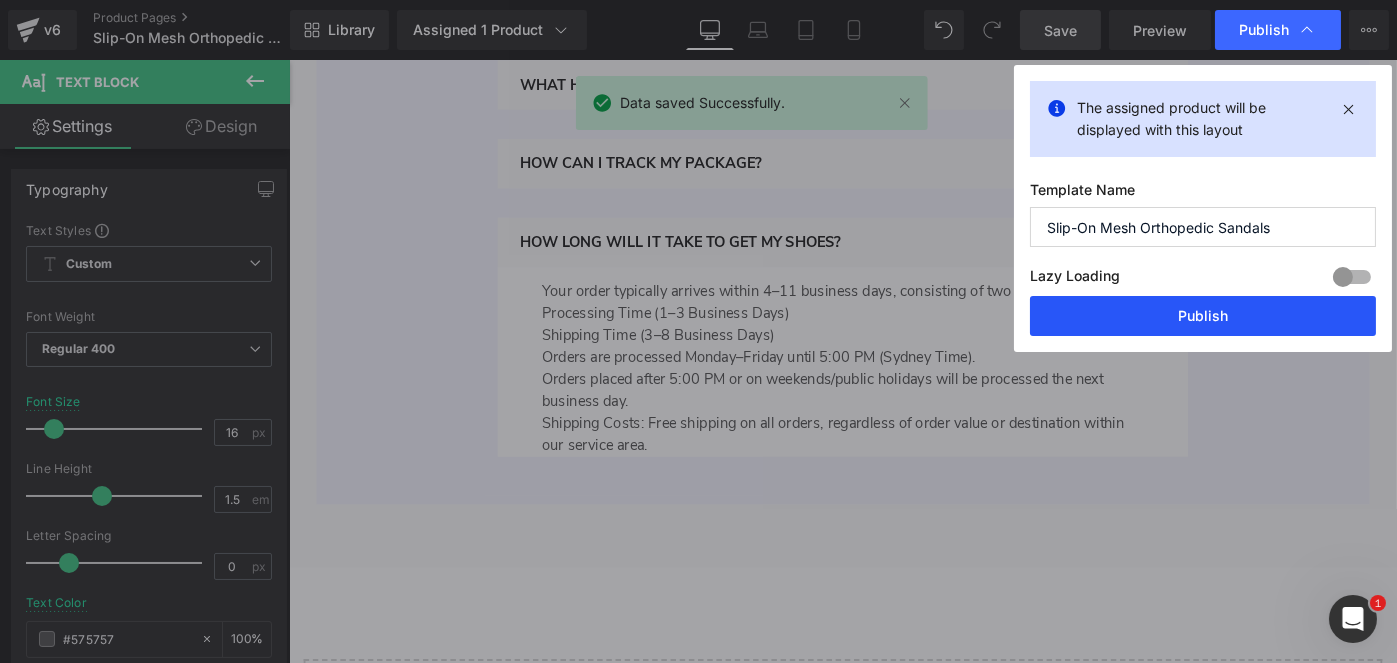 click on "Publish" at bounding box center (1203, 316) 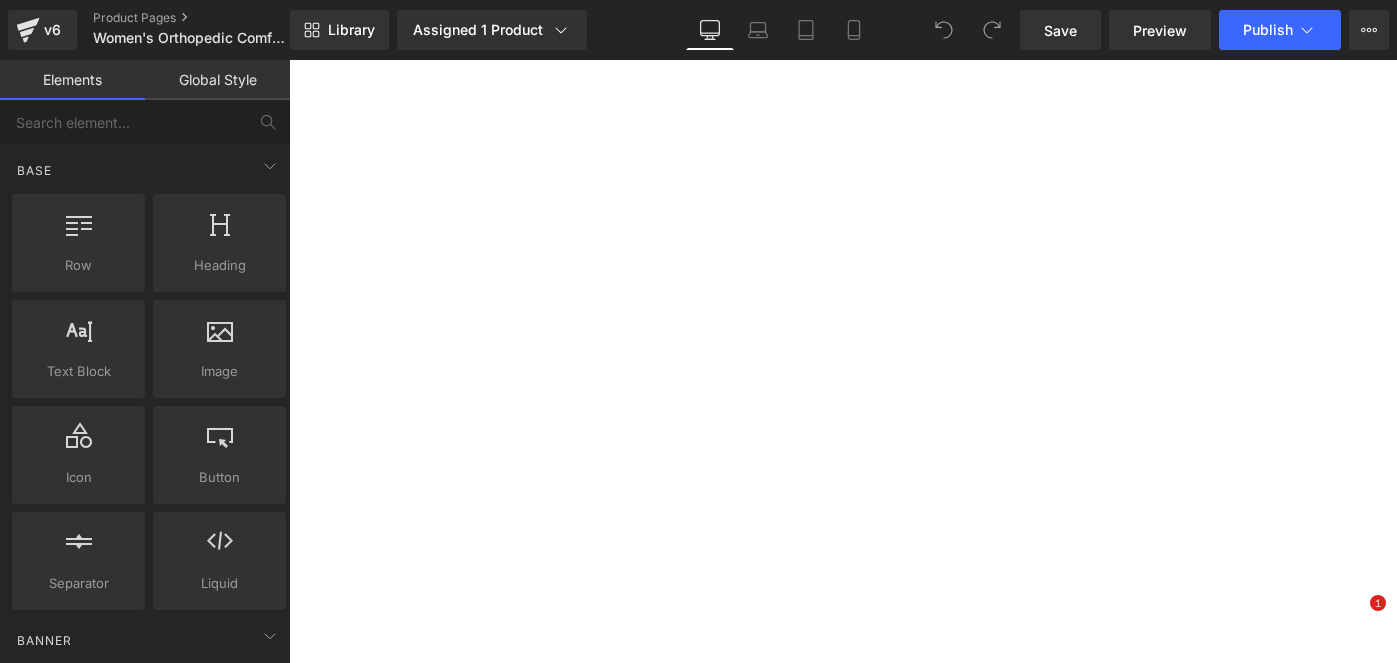 scroll, scrollTop: 0, scrollLeft: 0, axis: both 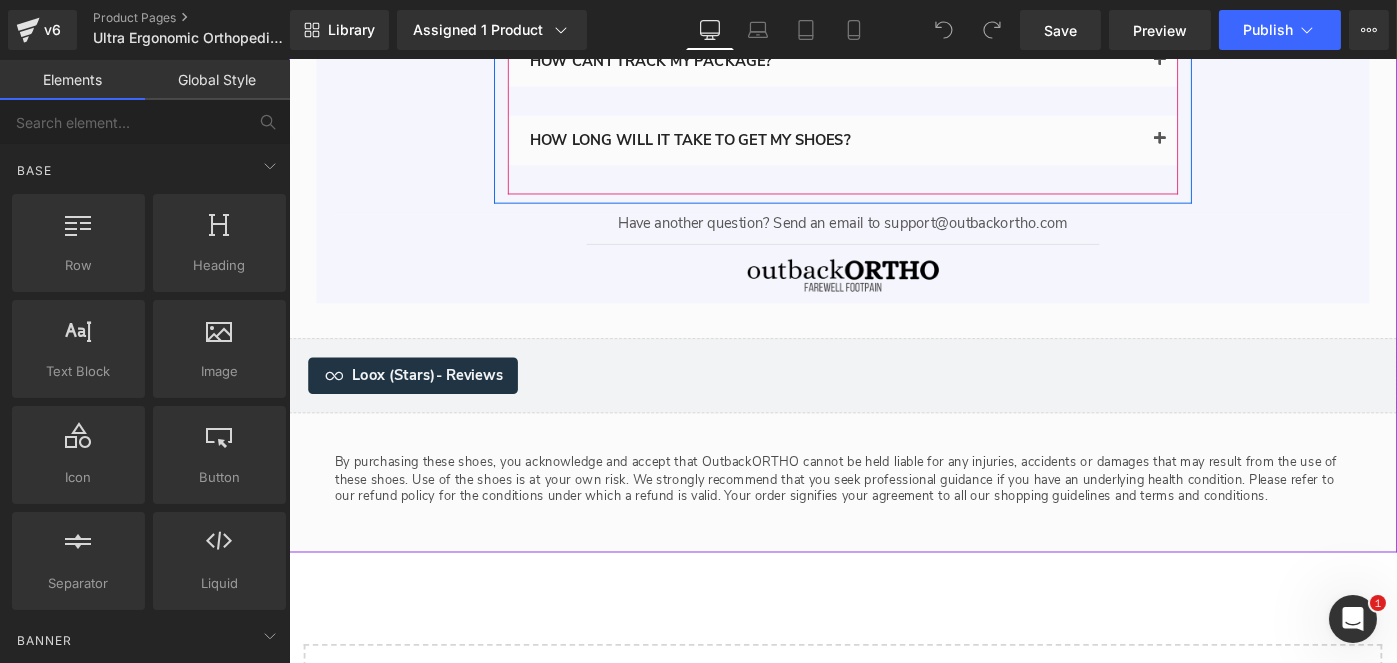 click at bounding box center (1239, 148) 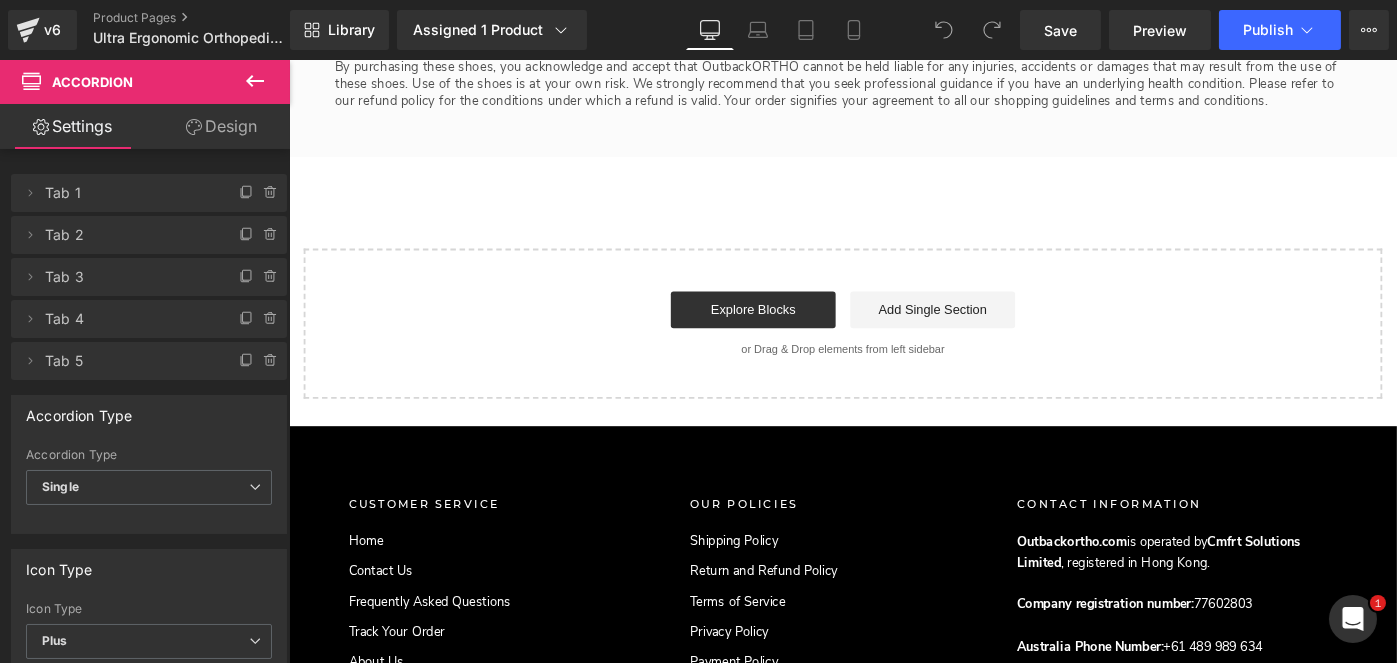 scroll, scrollTop: 5704, scrollLeft: 0, axis: vertical 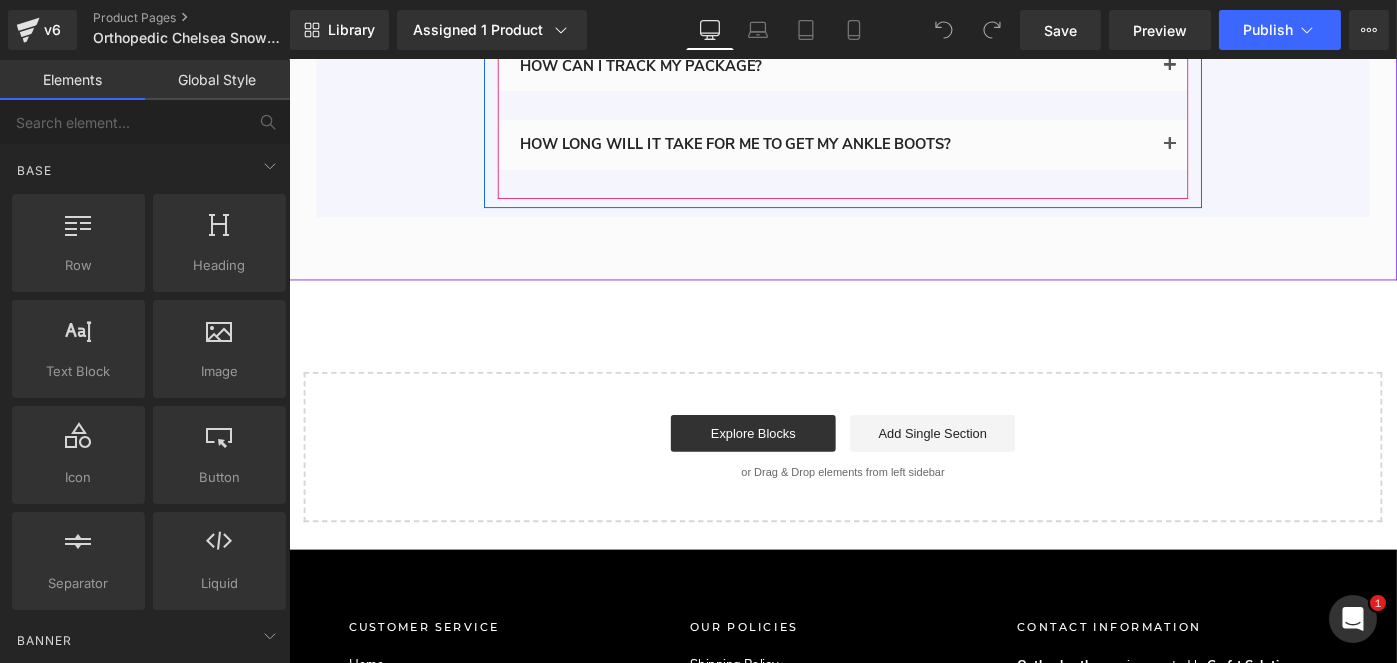click at bounding box center [1250, 153] 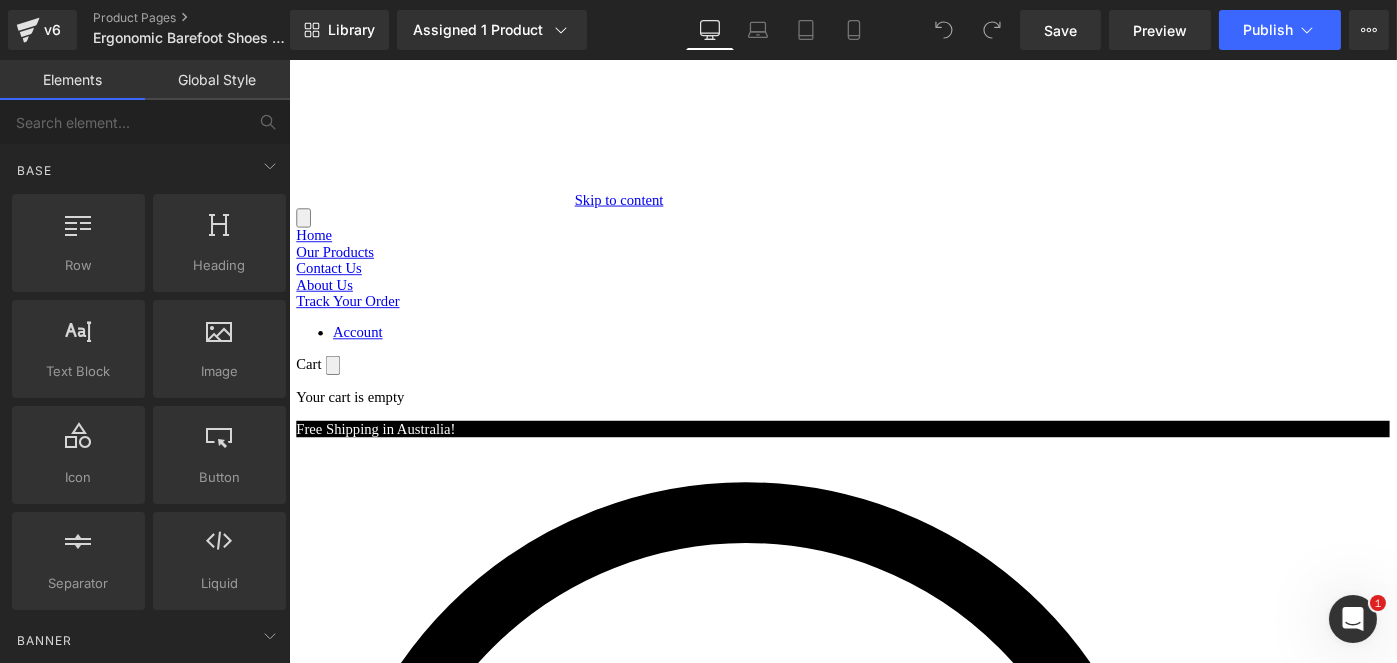 scroll, scrollTop: 0, scrollLeft: 0, axis: both 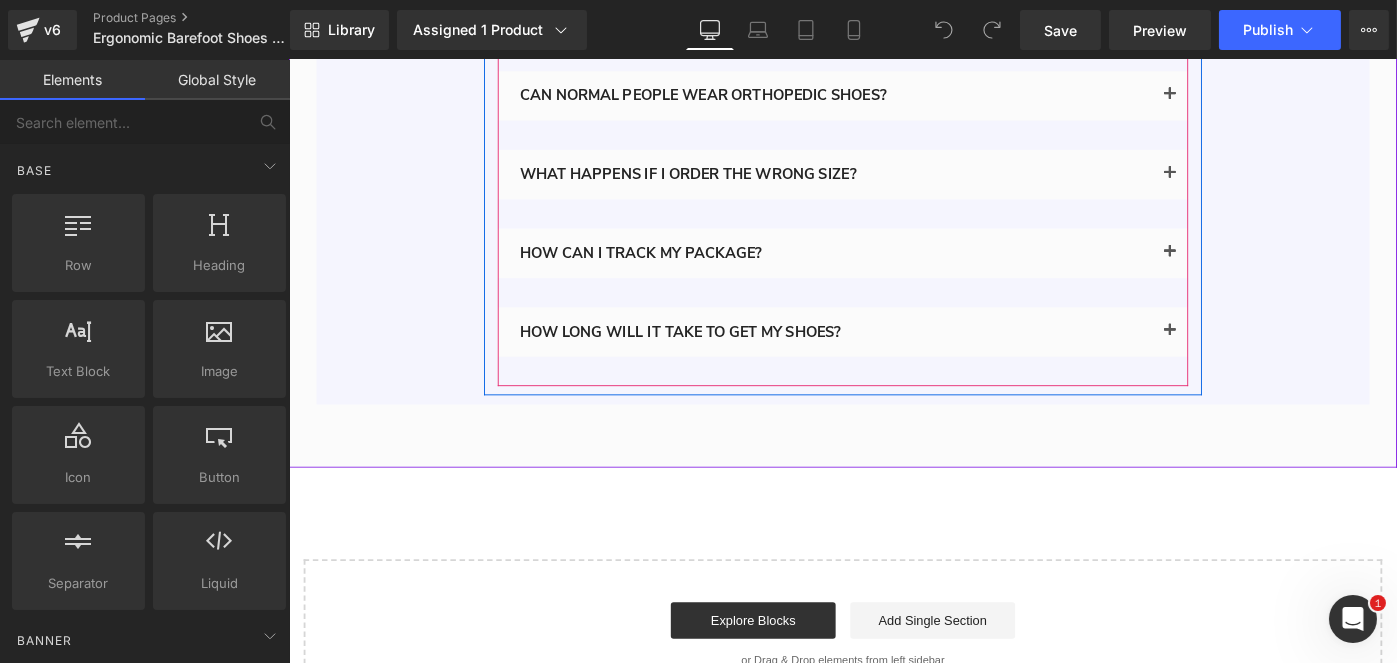 click at bounding box center (1250, 357) 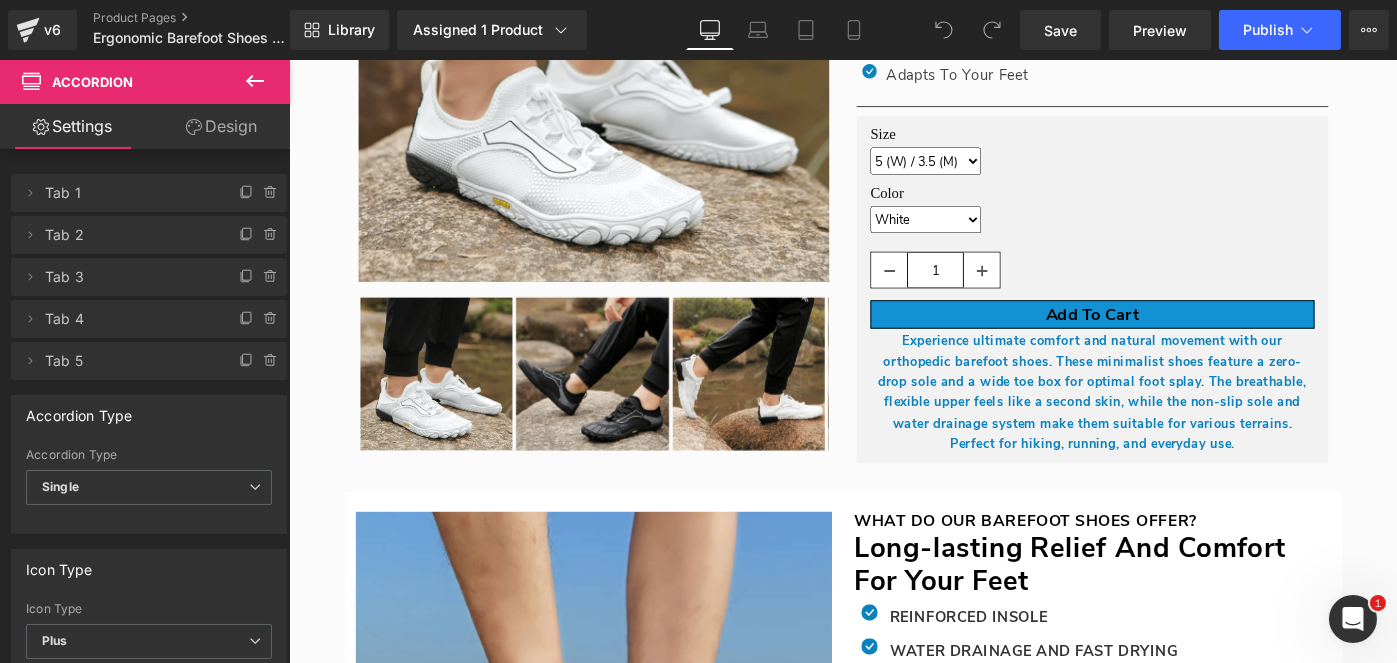 scroll, scrollTop: 0, scrollLeft: 0, axis: both 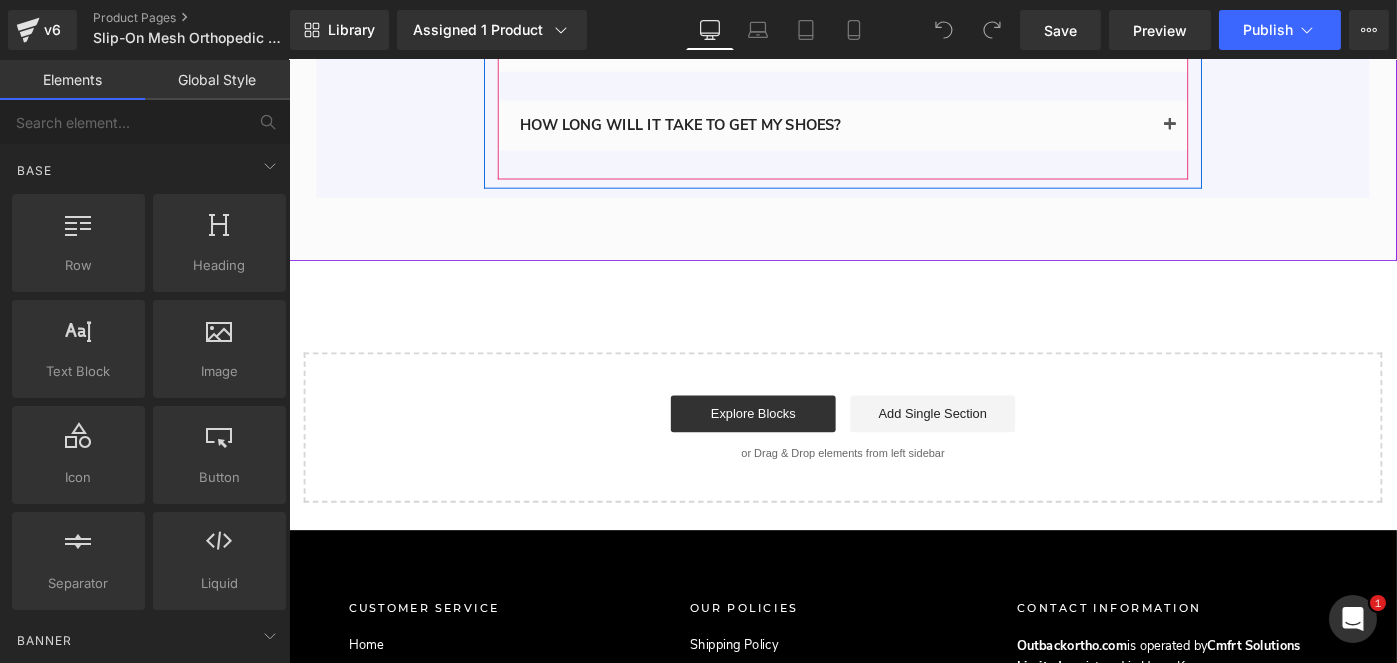 click at bounding box center (1250, 136) 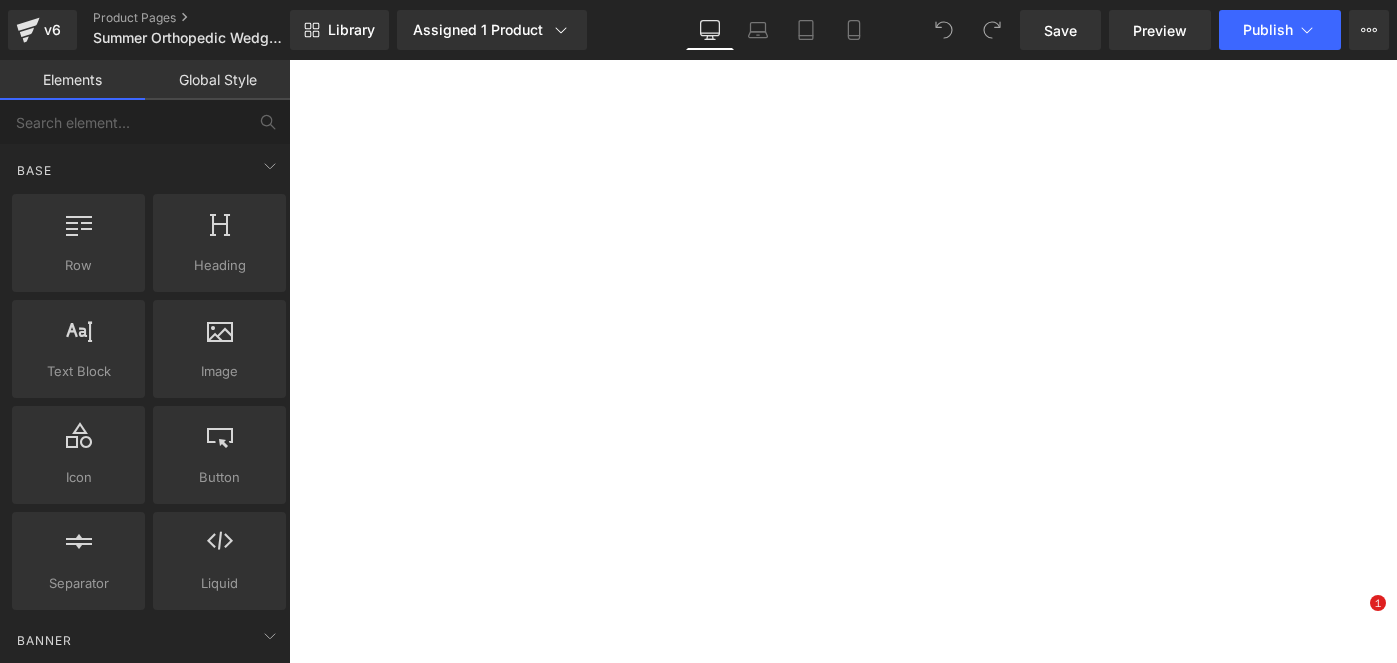 scroll, scrollTop: 0, scrollLeft: 0, axis: both 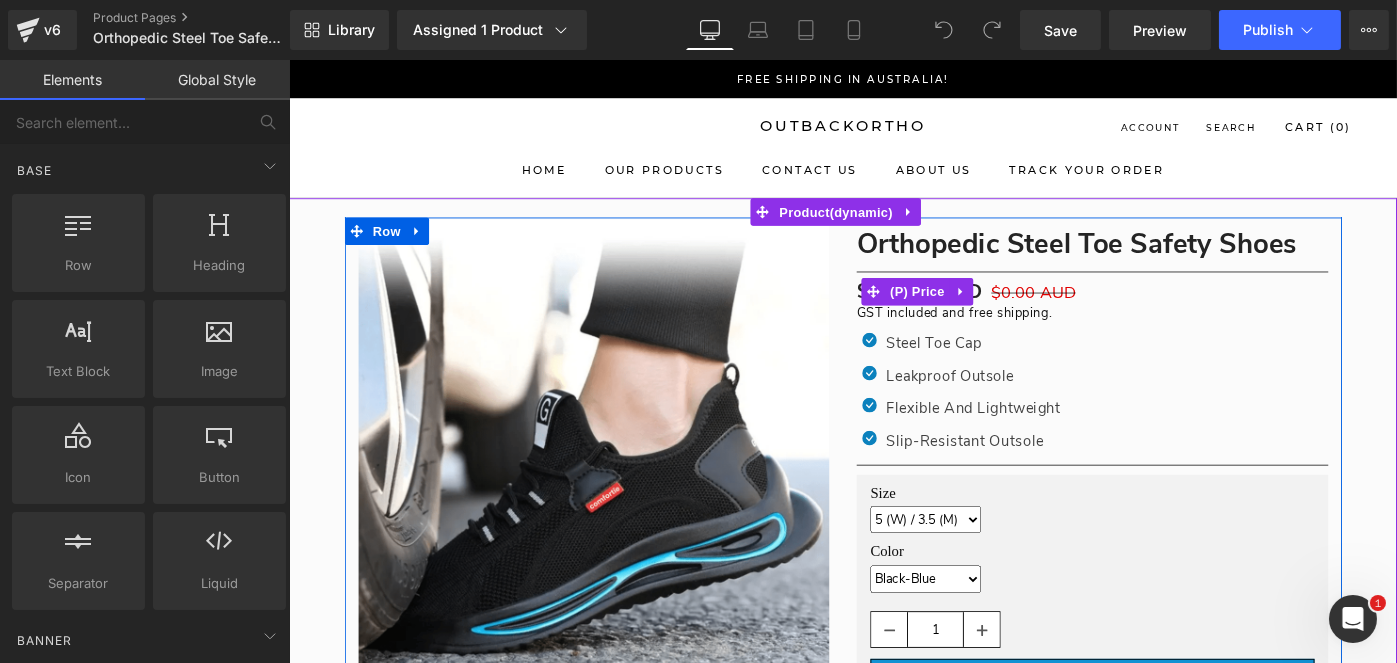 click on "$0.00 AUD" at bounding box center (1101, 314) 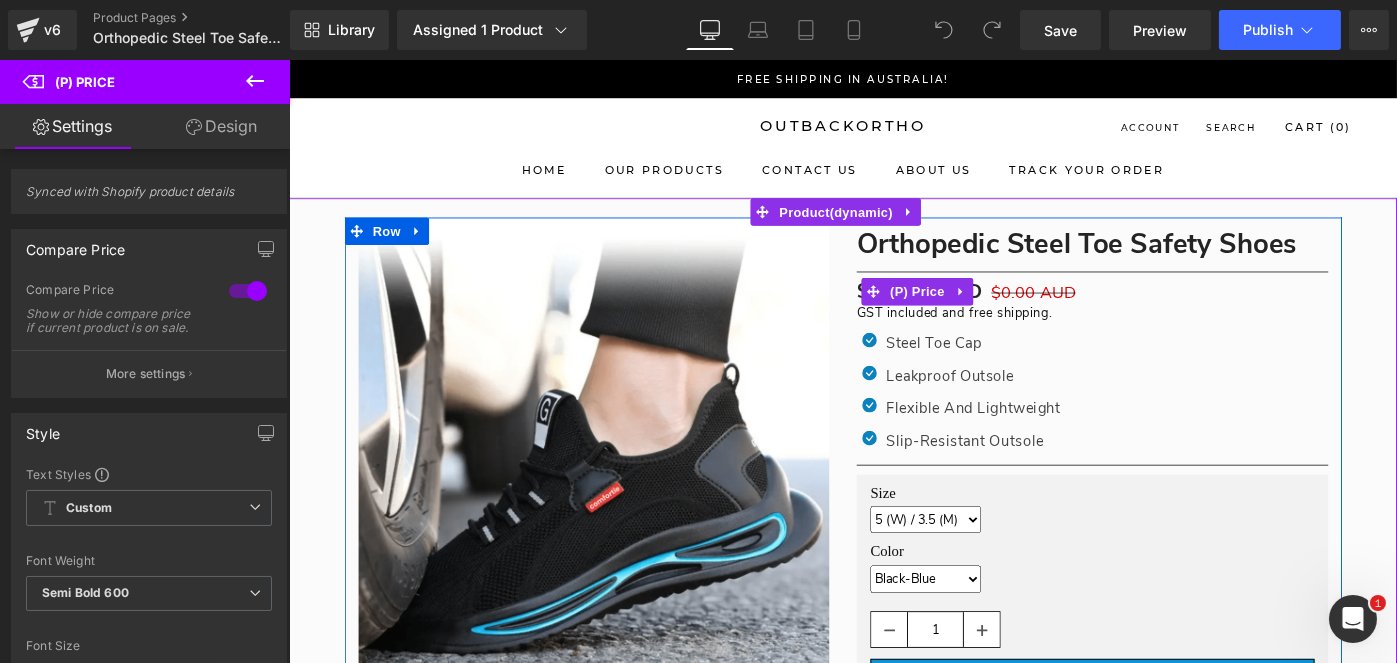 click on "$0.00 AUD" at bounding box center (1101, 314) 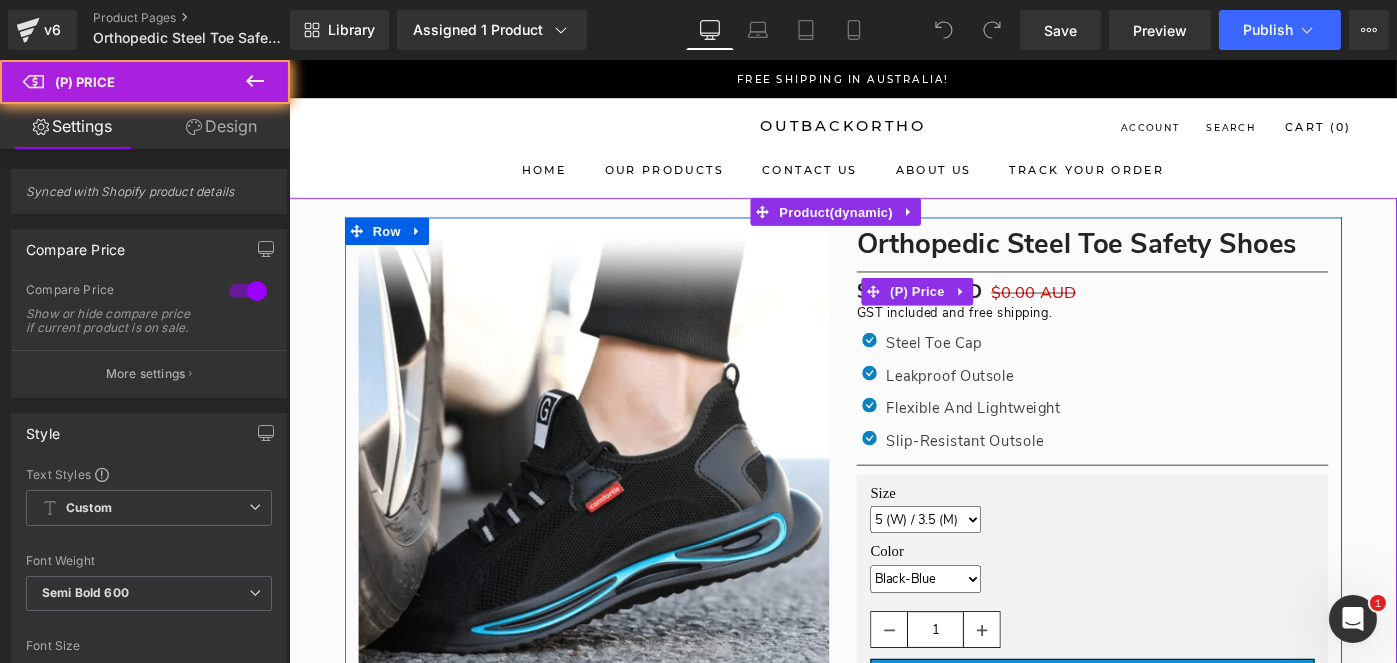 click on "$0.00 AUD" at bounding box center (1101, 314) 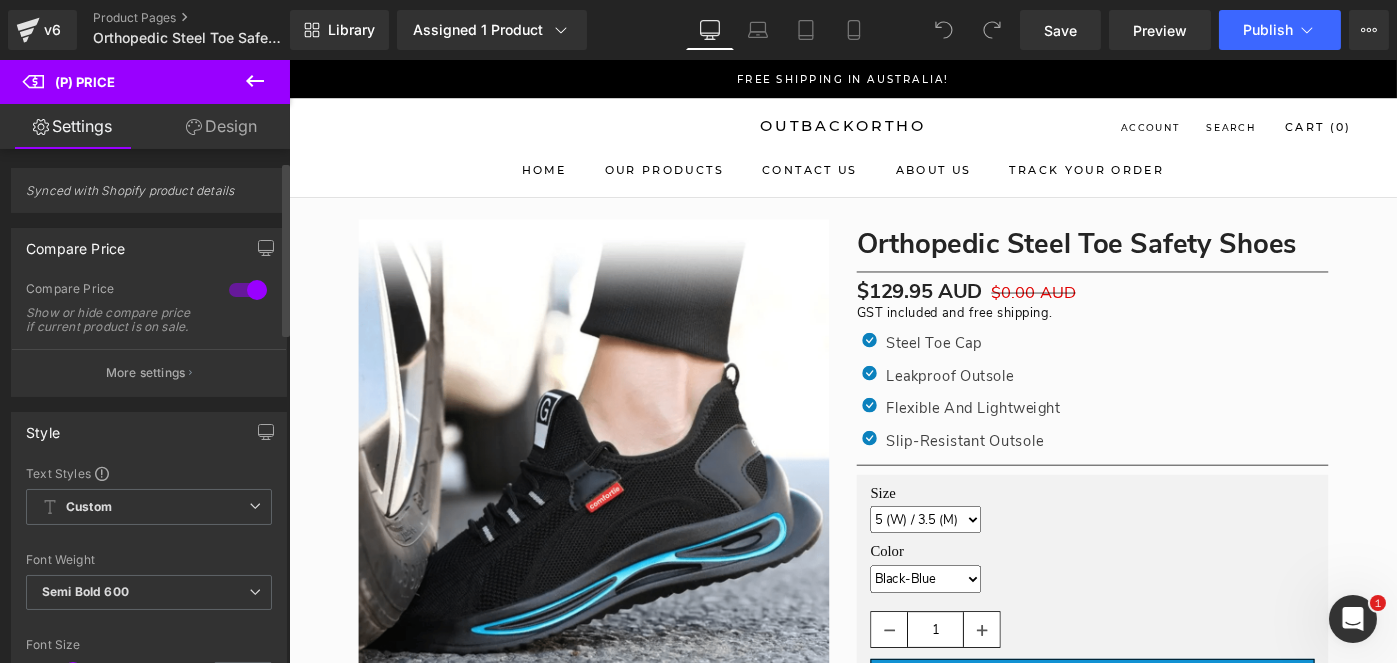 scroll, scrollTop: 0, scrollLeft: 0, axis: both 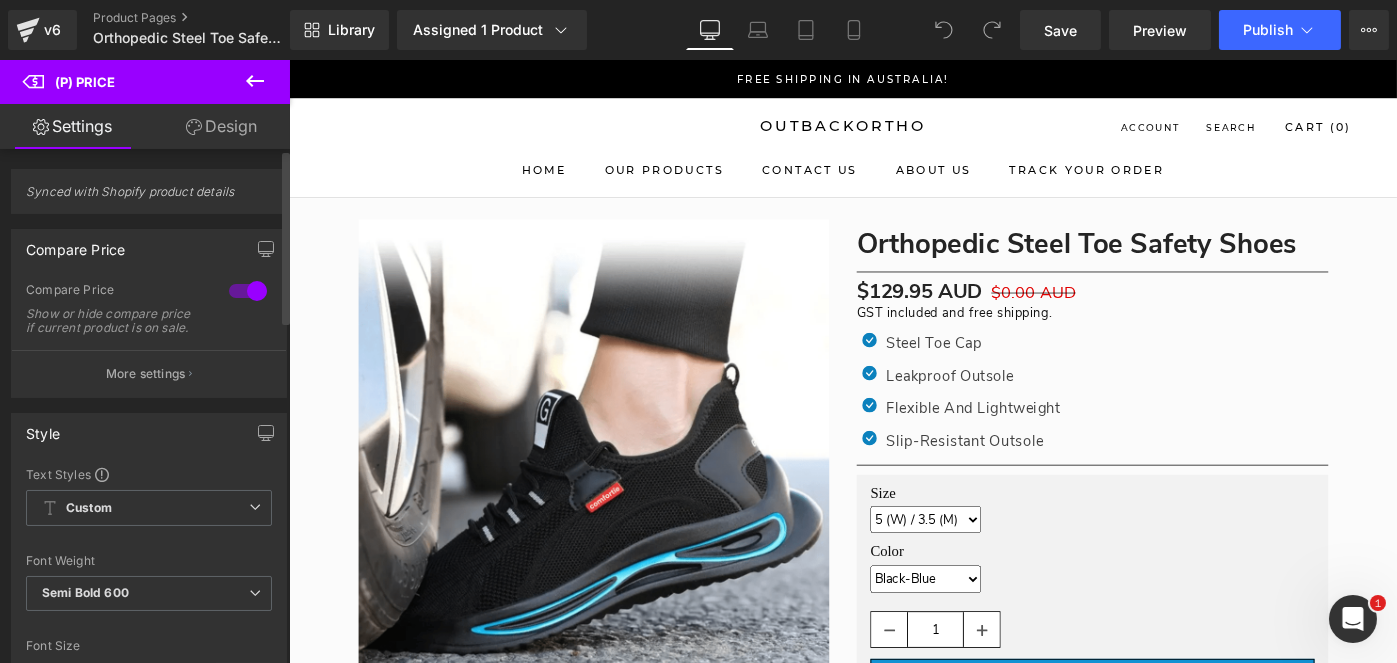 click at bounding box center [248, 291] 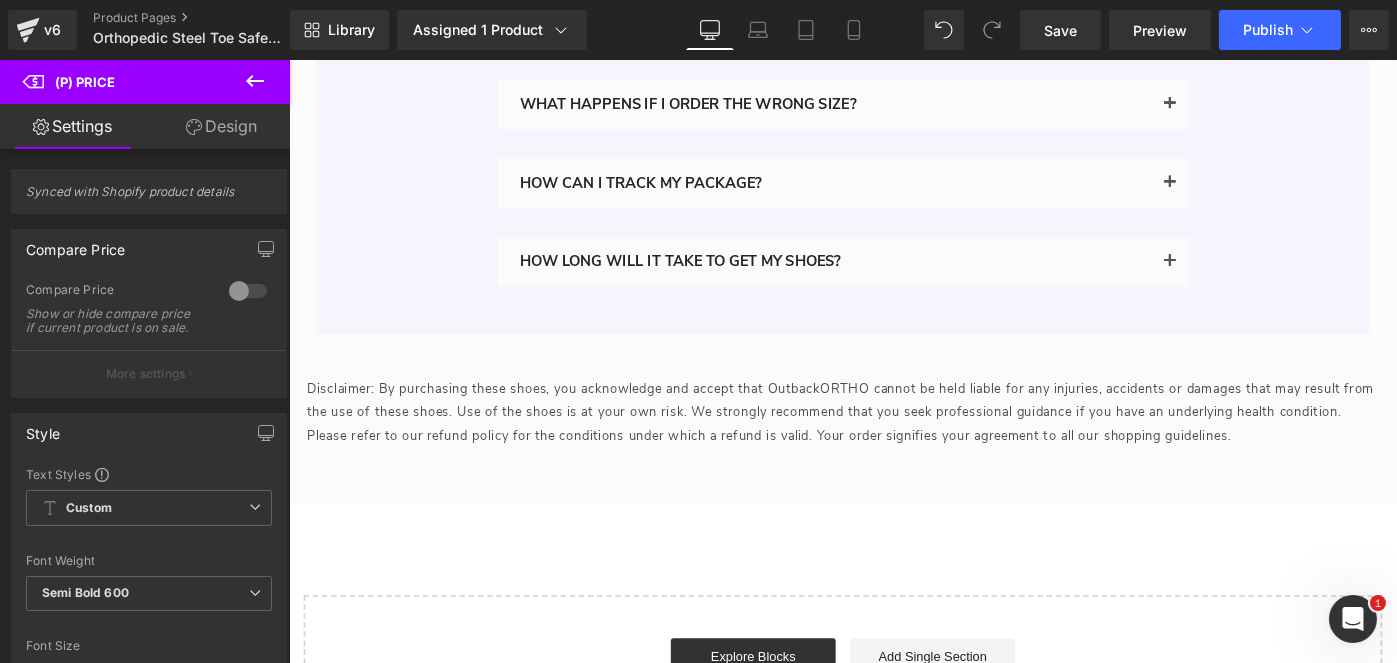 scroll, scrollTop: 4383, scrollLeft: 0, axis: vertical 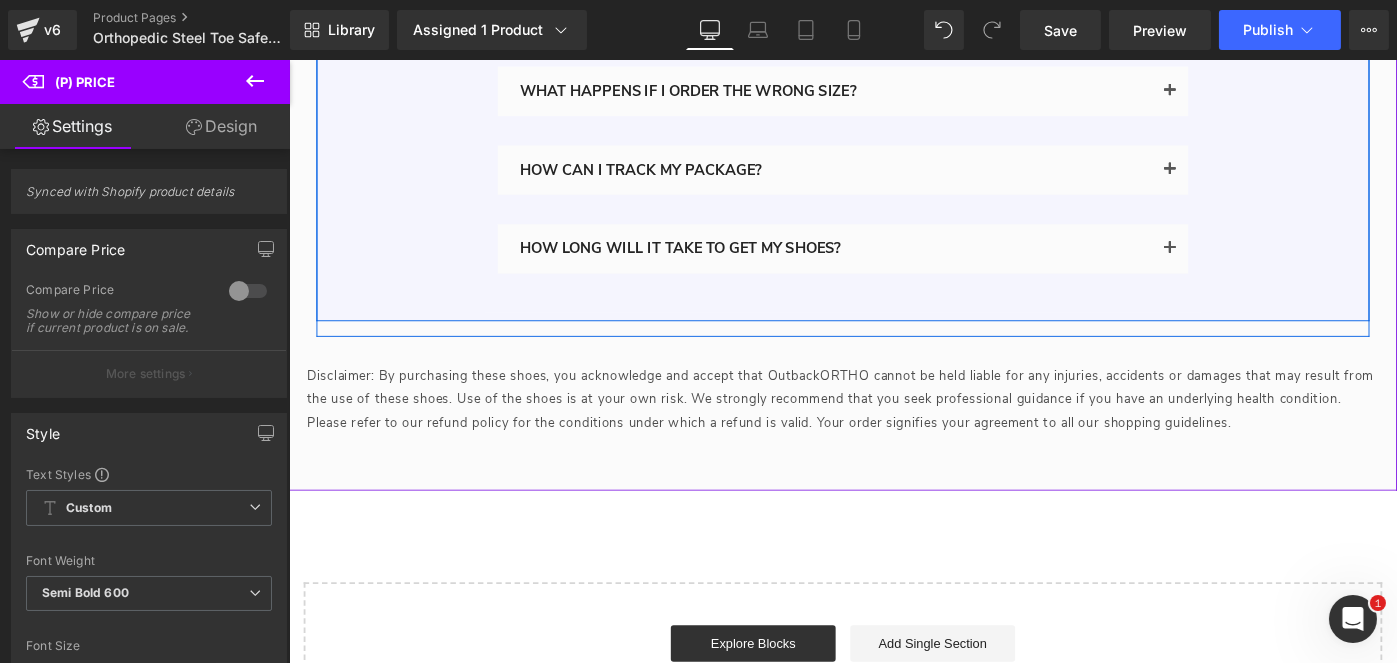 click at bounding box center [1250, 271] 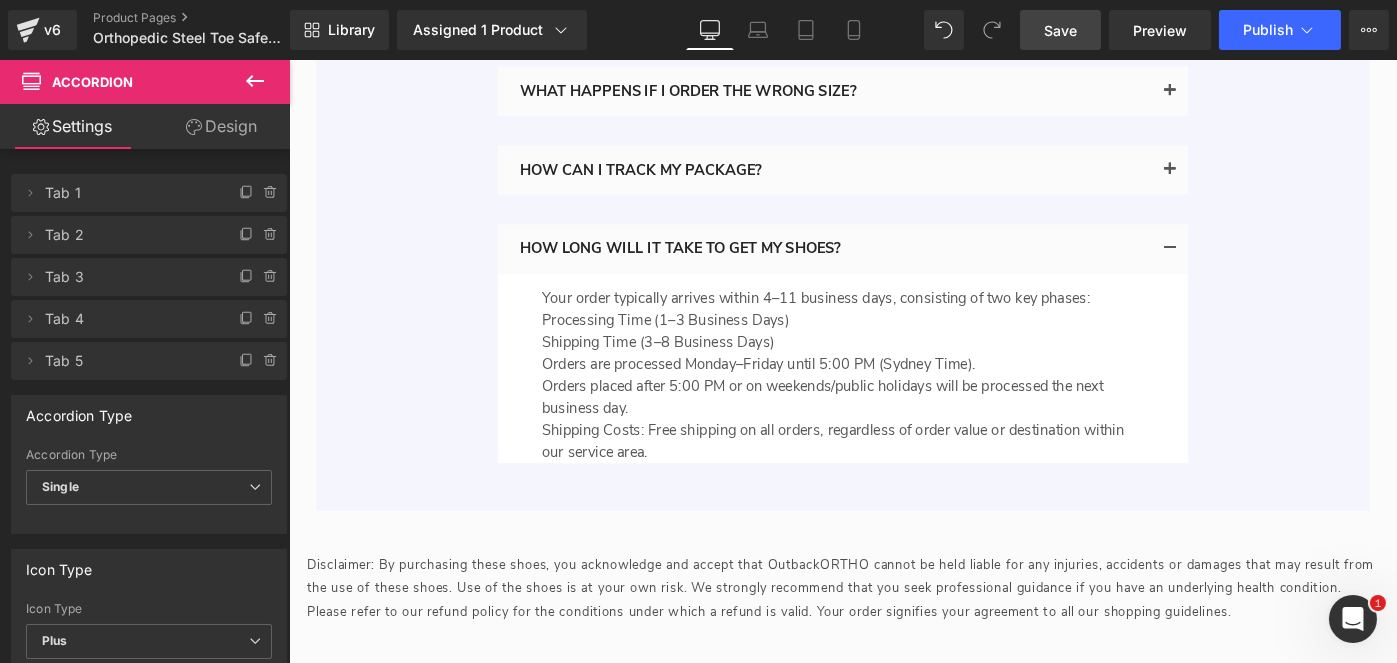 click on "Save" at bounding box center [1060, 30] 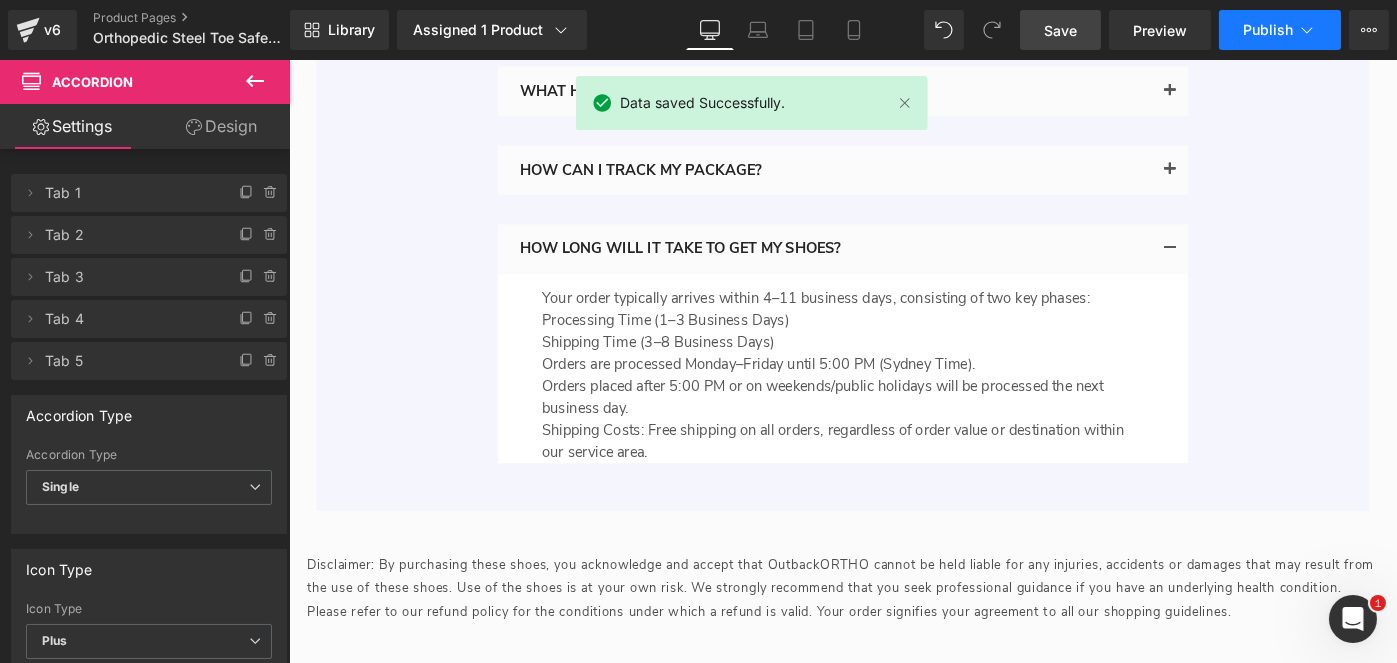 click on "Publish" at bounding box center (1280, 30) 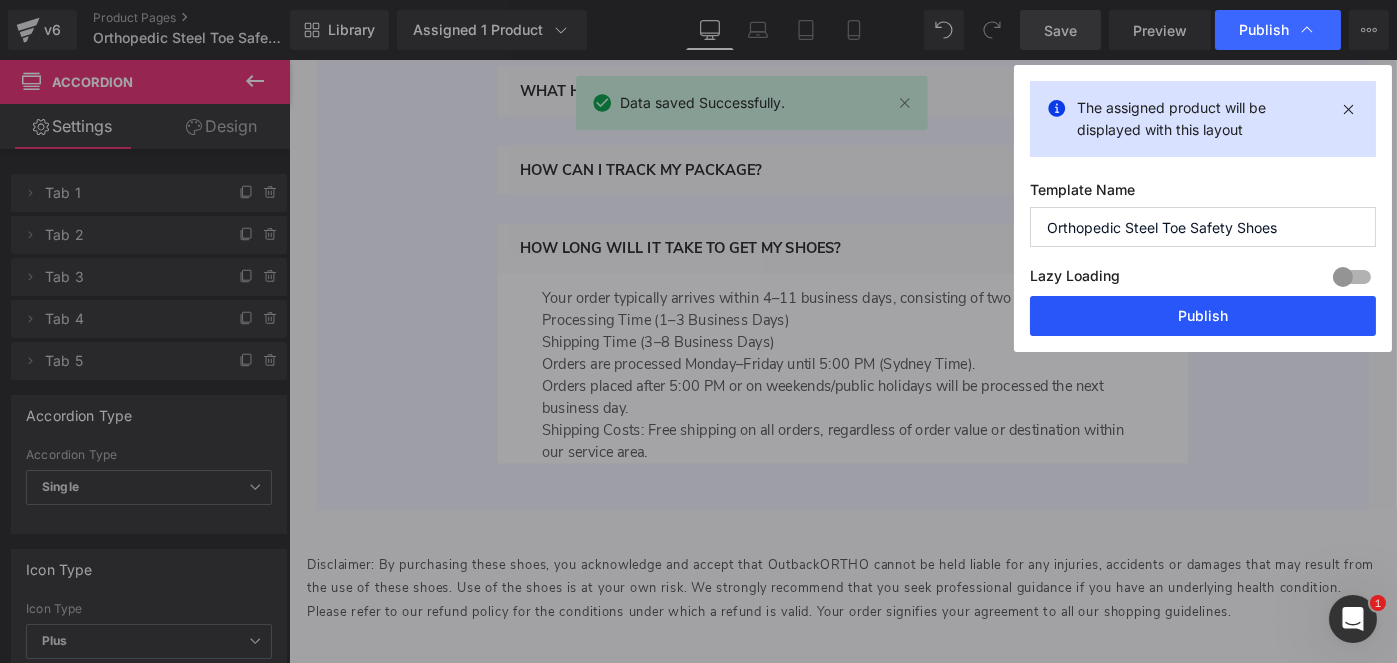 click on "Publish" at bounding box center (1203, 316) 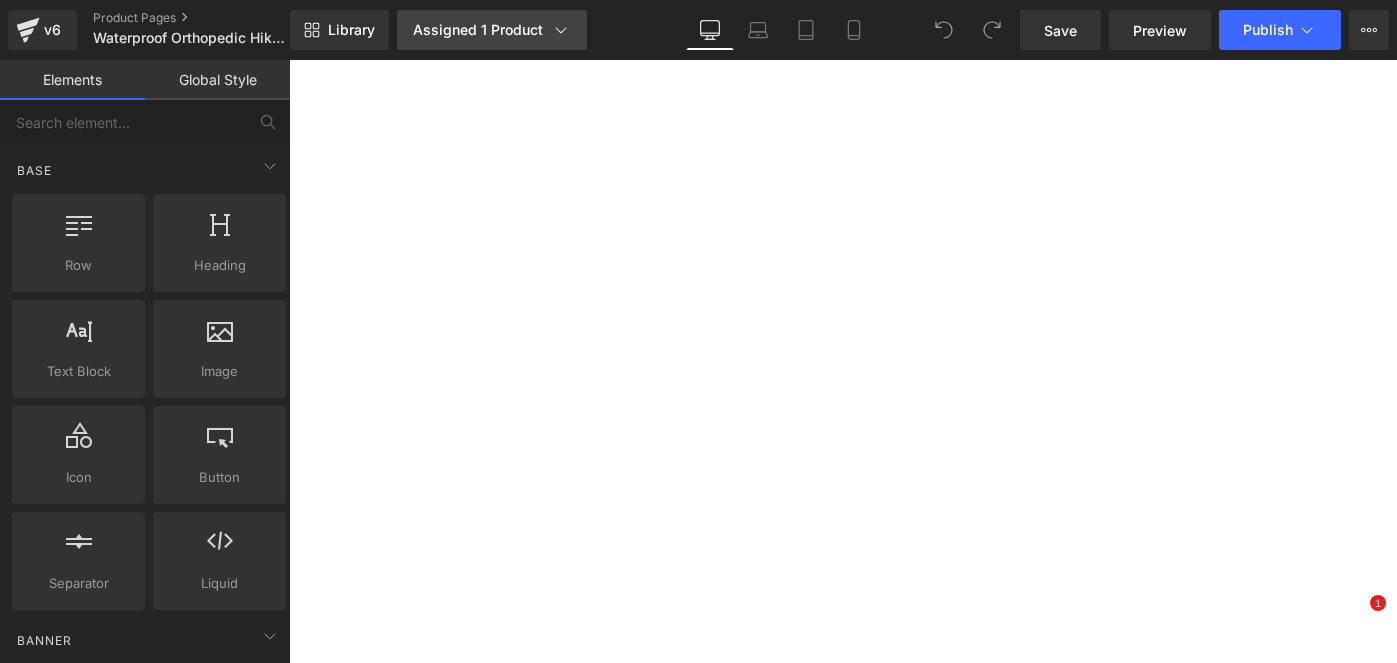 scroll, scrollTop: 0, scrollLeft: 0, axis: both 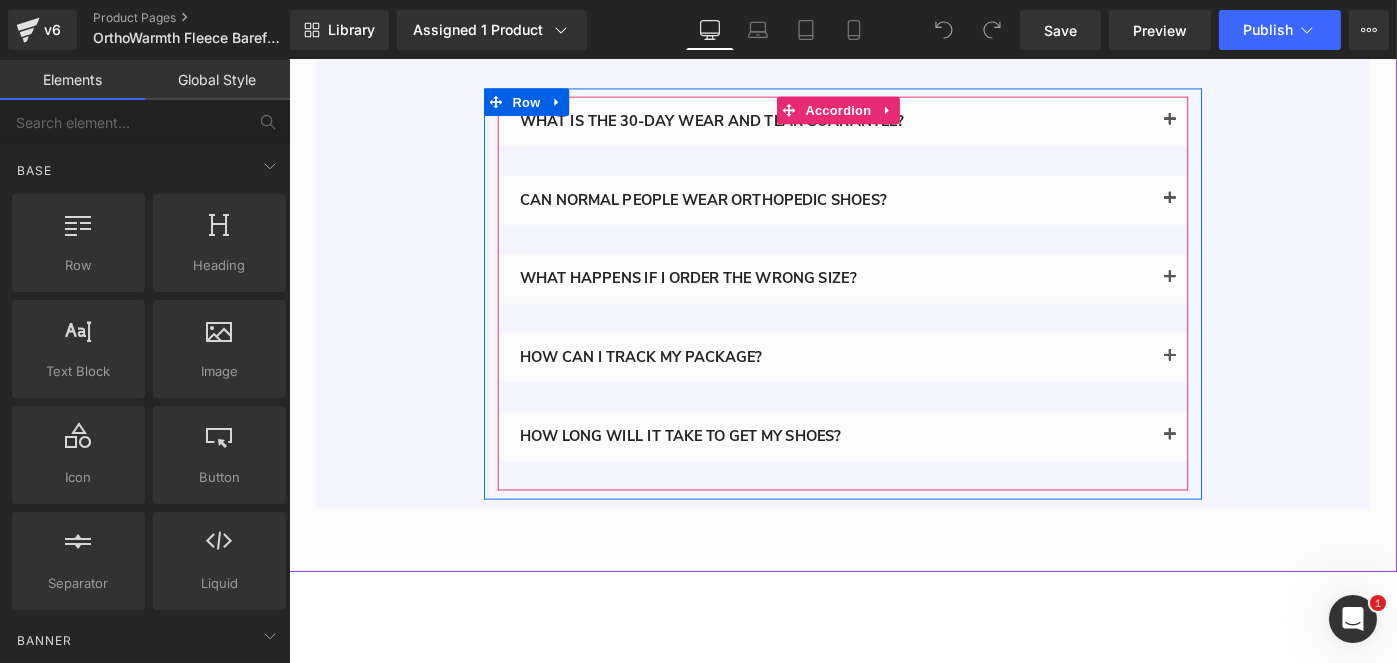 click at bounding box center (1250, 475) 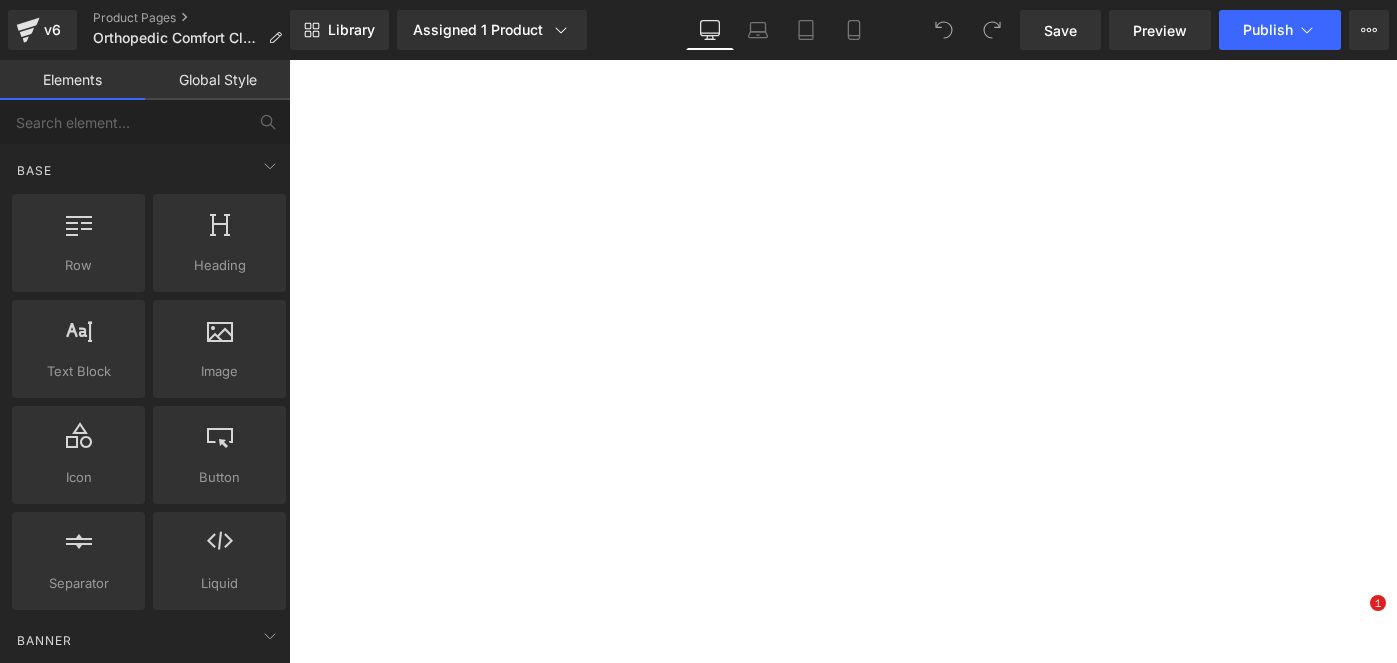 scroll, scrollTop: 0, scrollLeft: 0, axis: both 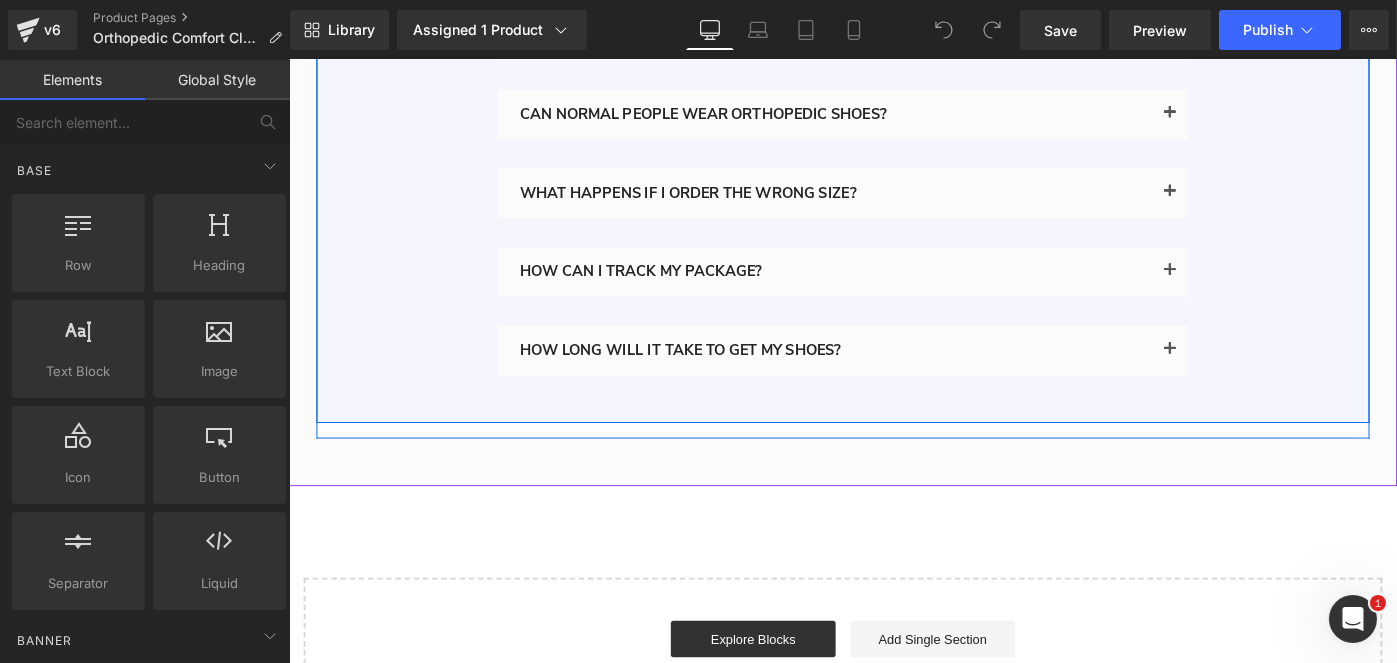 click at bounding box center [1250, 377] 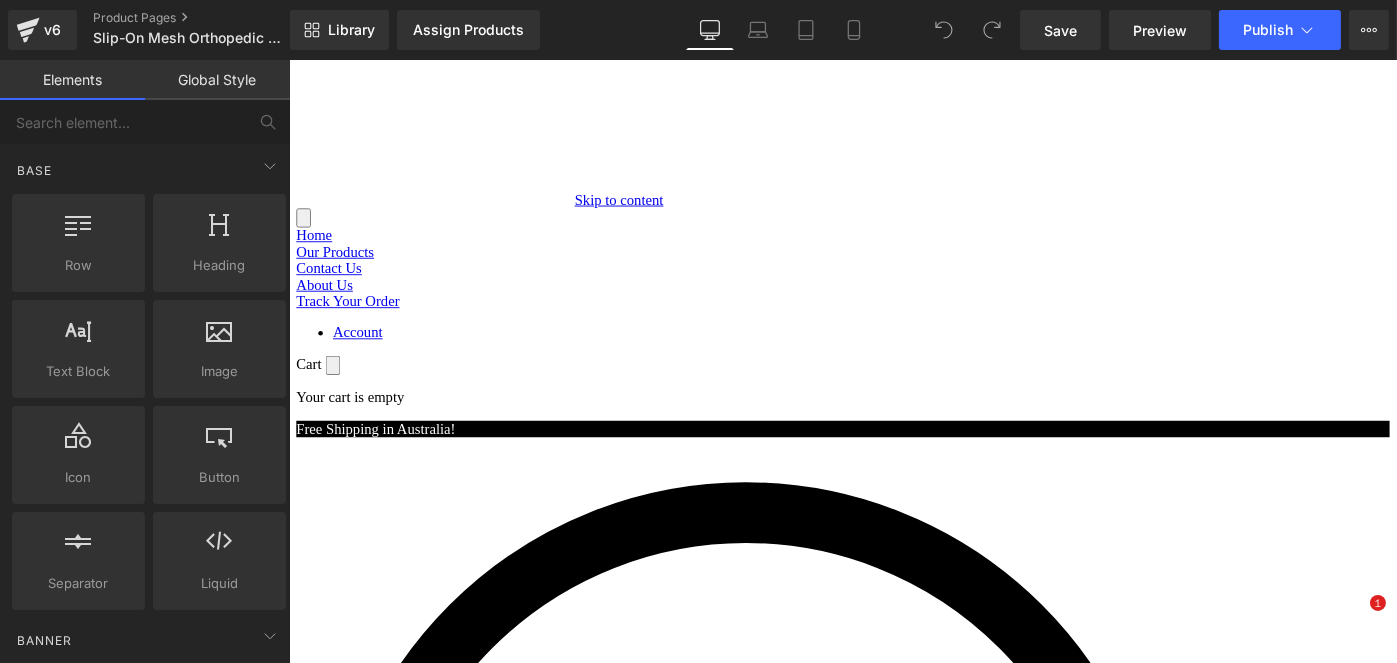 scroll, scrollTop: 6405, scrollLeft: 0, axis: vertical 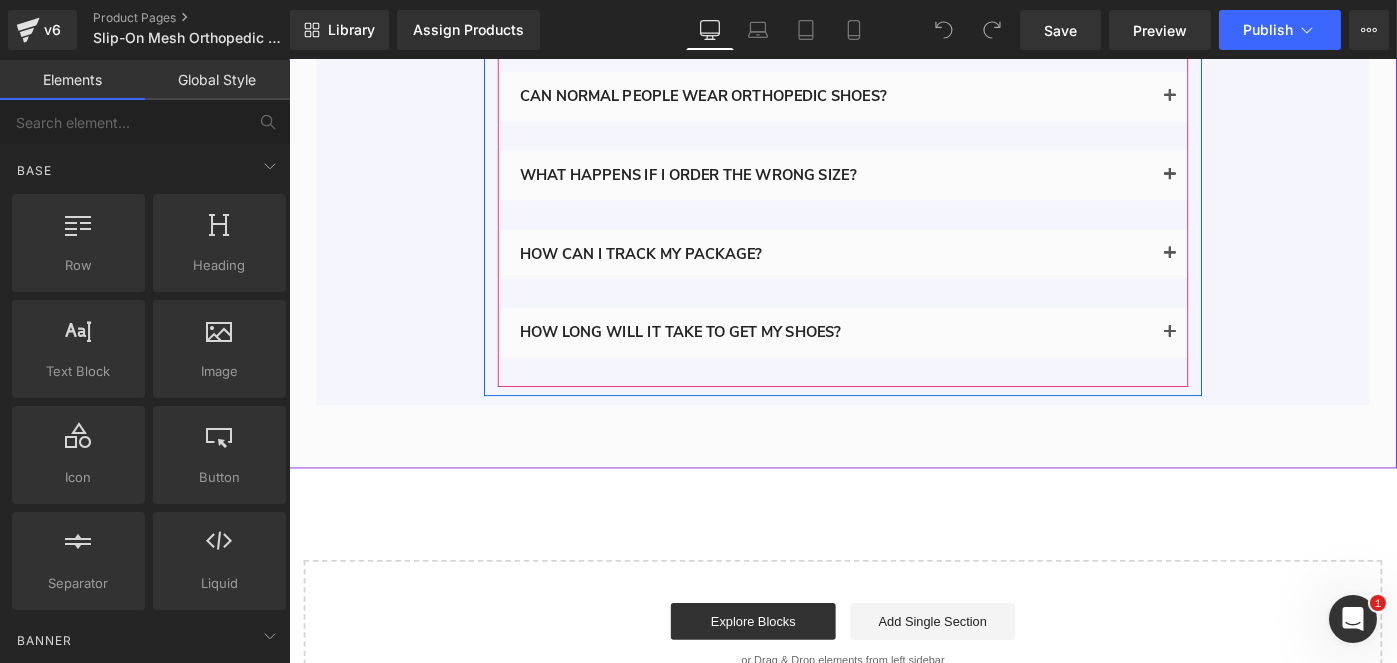 click at bounding box center [1250, 363] 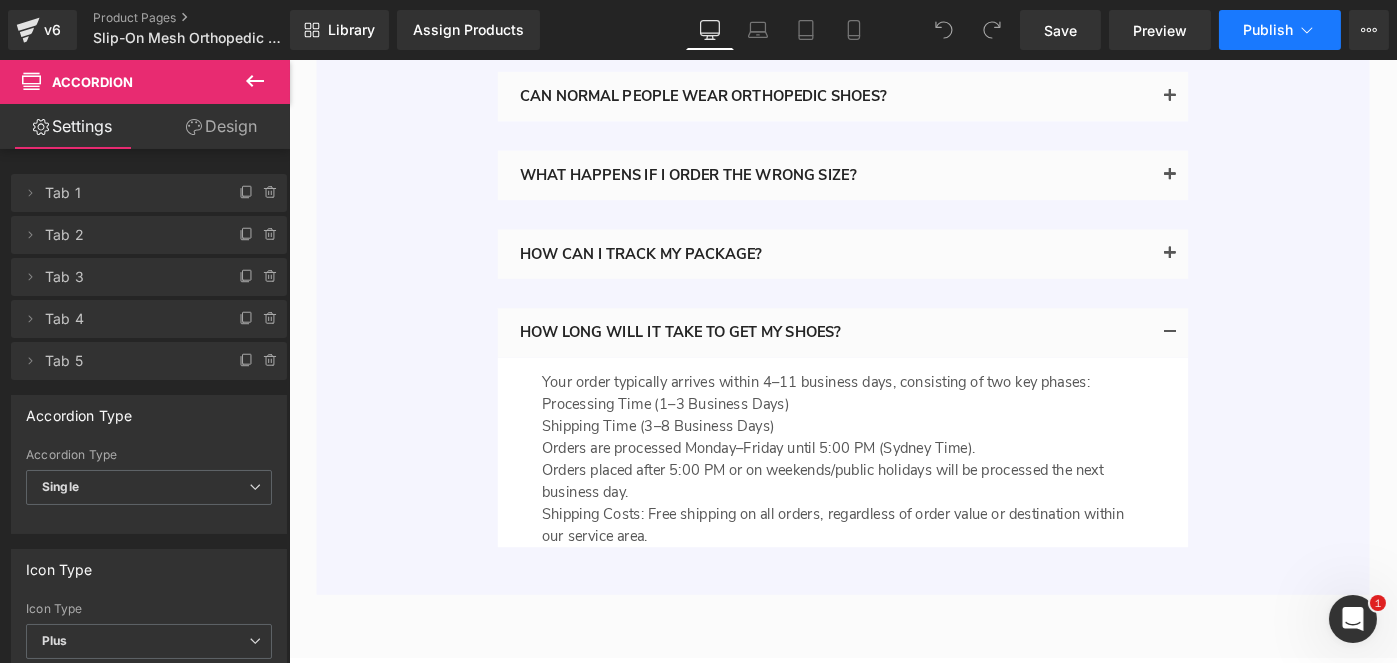 click on "Publish" at bounding box center (1280, 30) 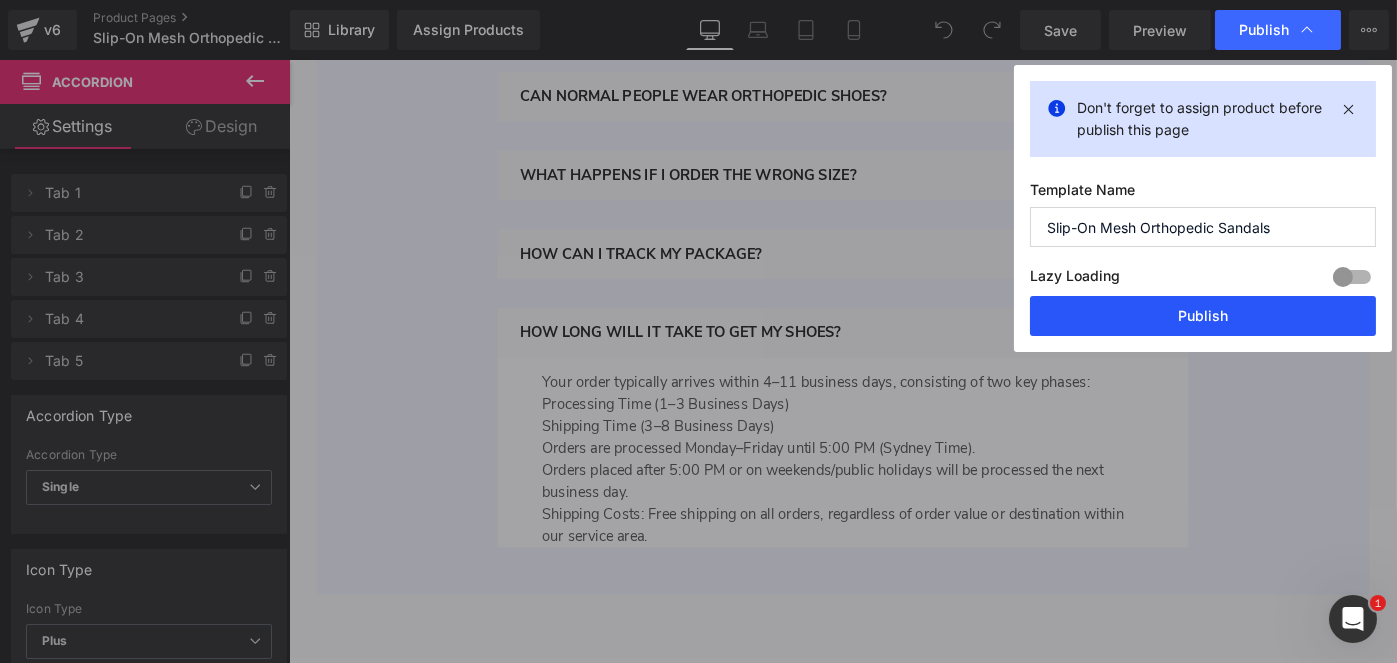 drag, startPoint x: 1166, startPoint y: 320, endPoint x: 326, endPoint y: 464, distance: 852.2535 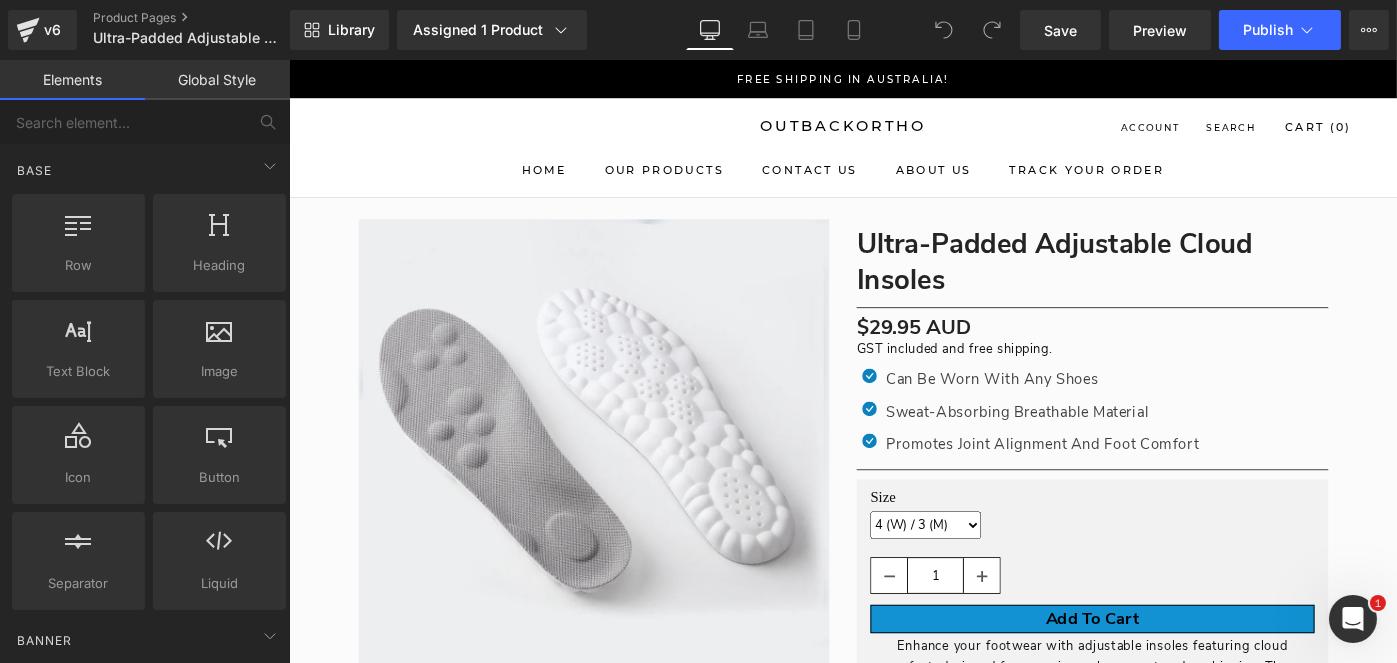 scroll, scrollTop: 0, scrollLeft: 0, axis: both 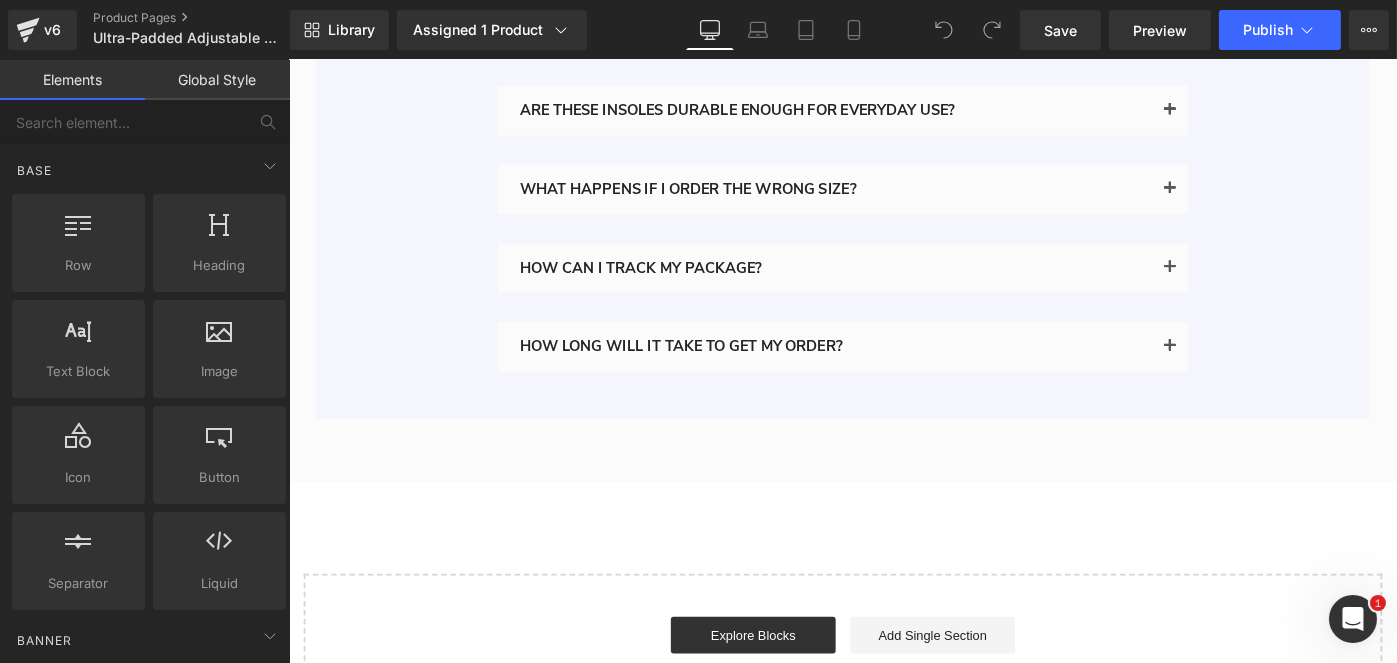 click at bounding box center [1250, 373] 